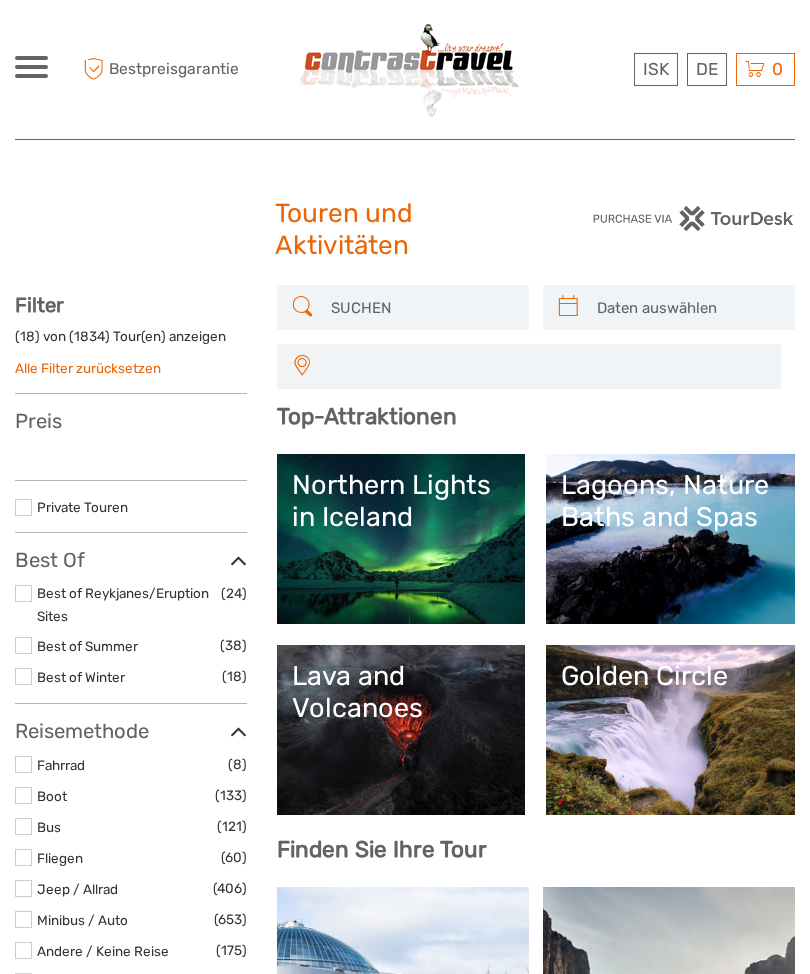 select 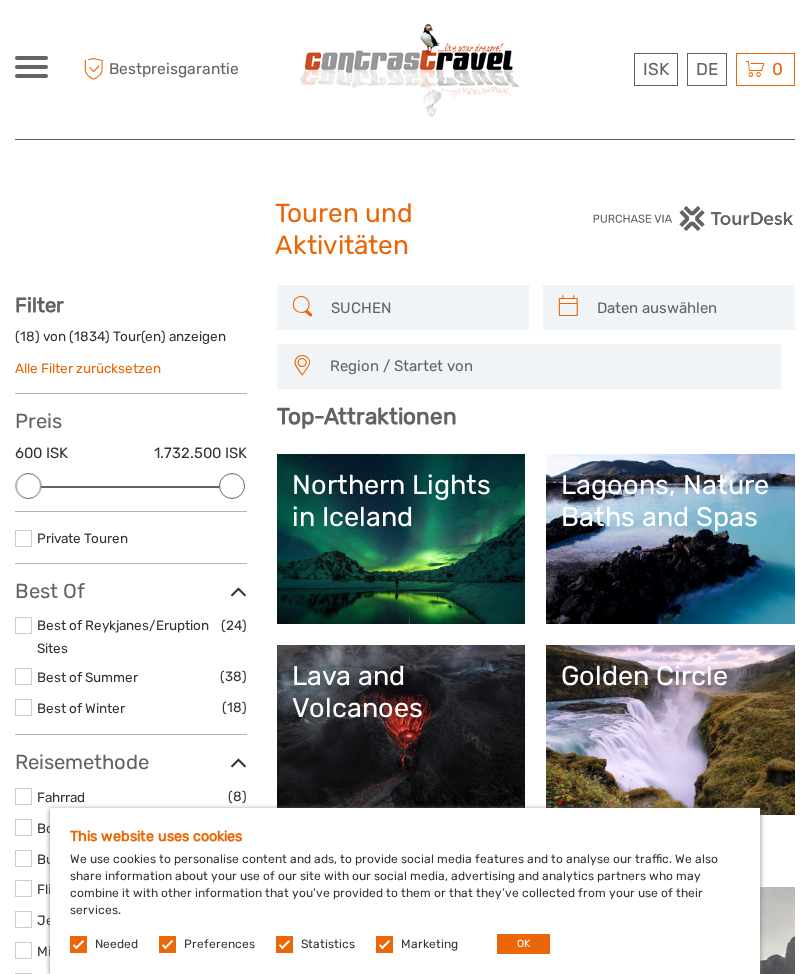 scroll, scrollTop: 0, scrollLeft: 0, axis: both 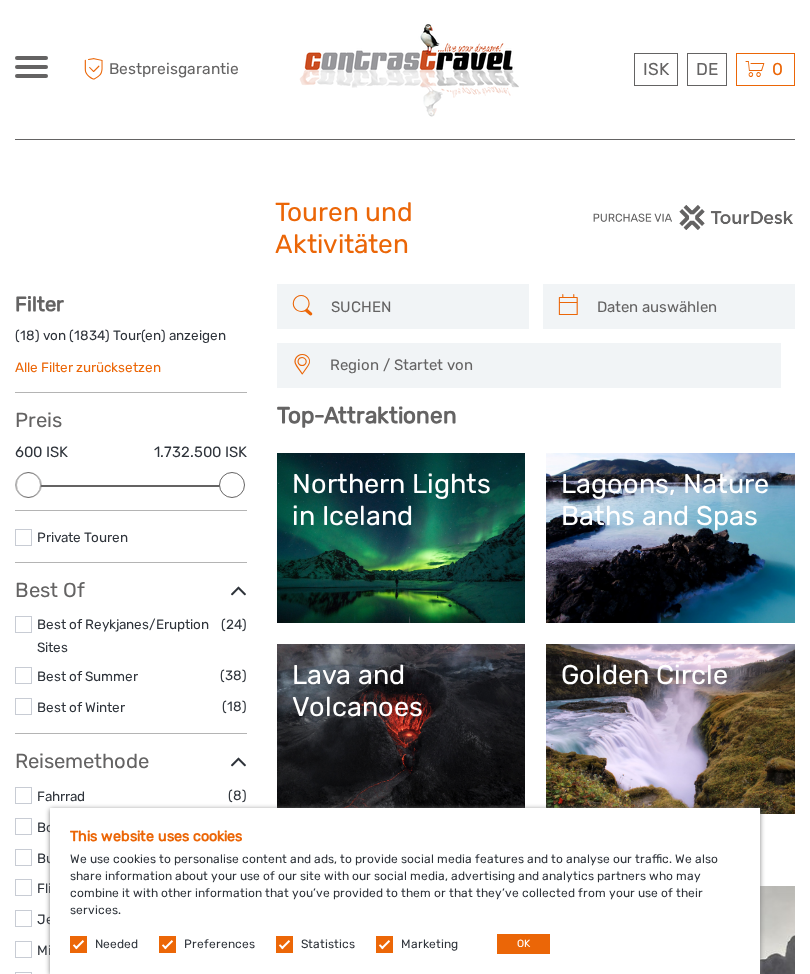click at bounding box center [421, 306] 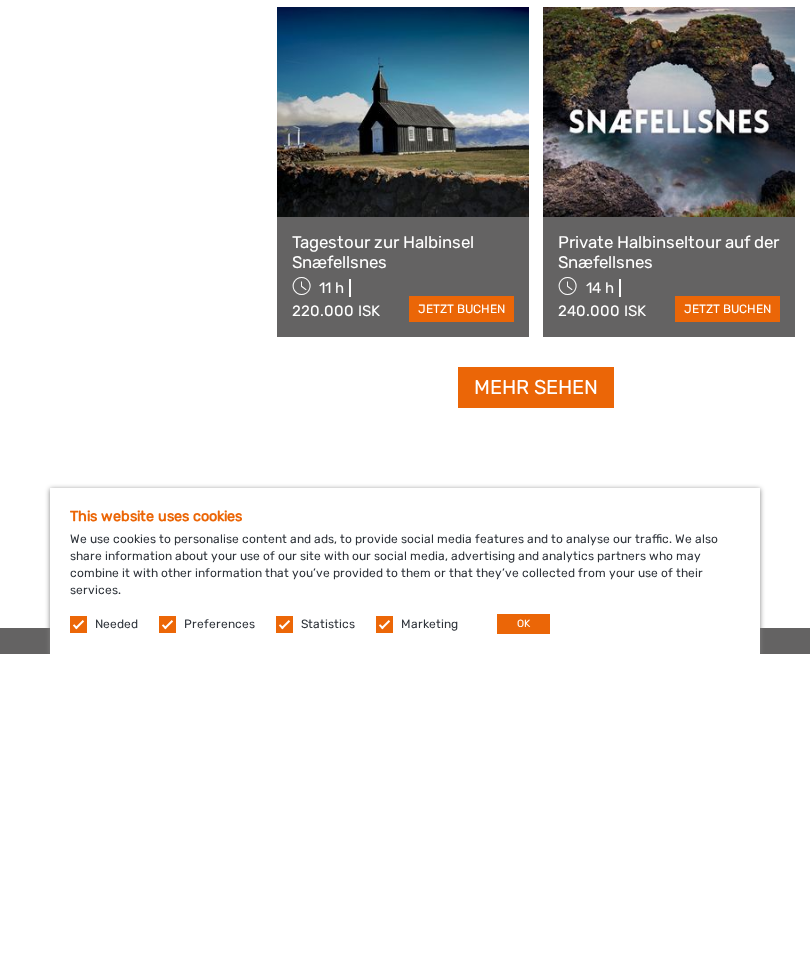 scroll, scrollTop: 2830, scrollLeft: 0, axis: vertical 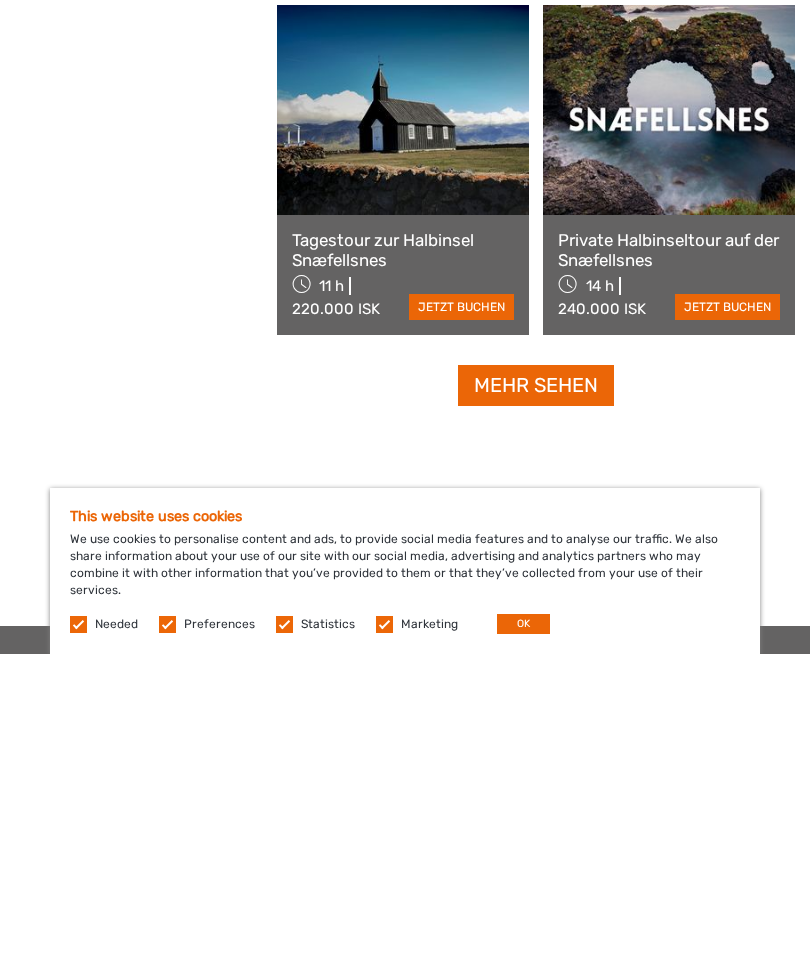 click on "Mehr sehen" at bounding box center (536, 705) 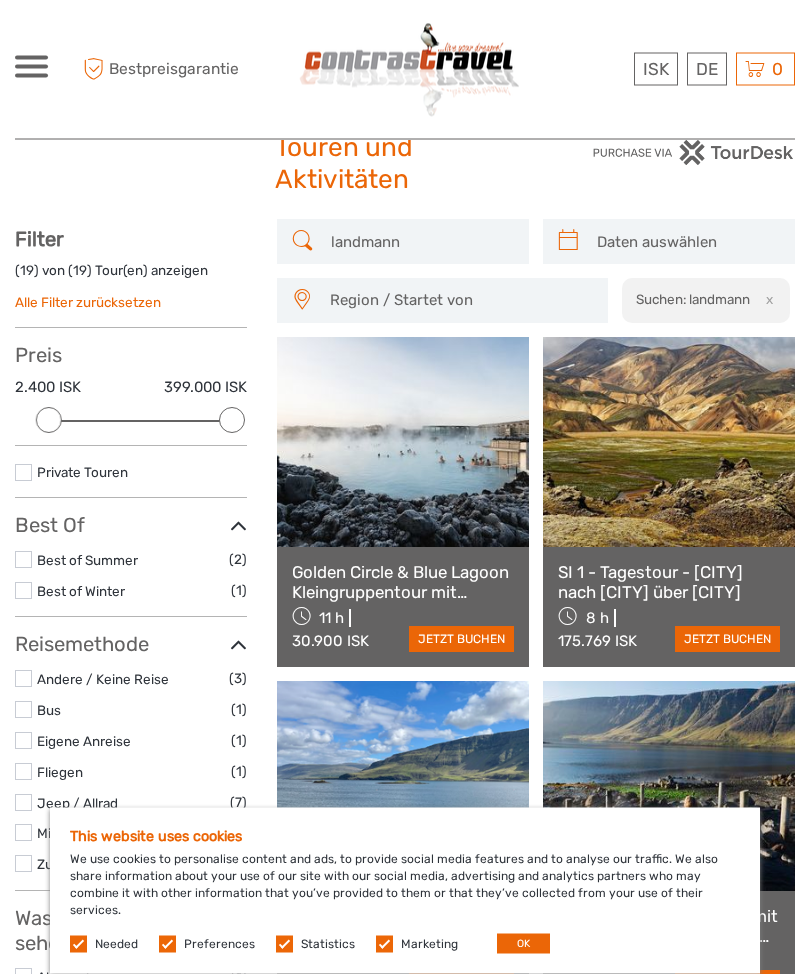 scroll, scrollTop: 66, scrollLeft: 0, axis: vertical 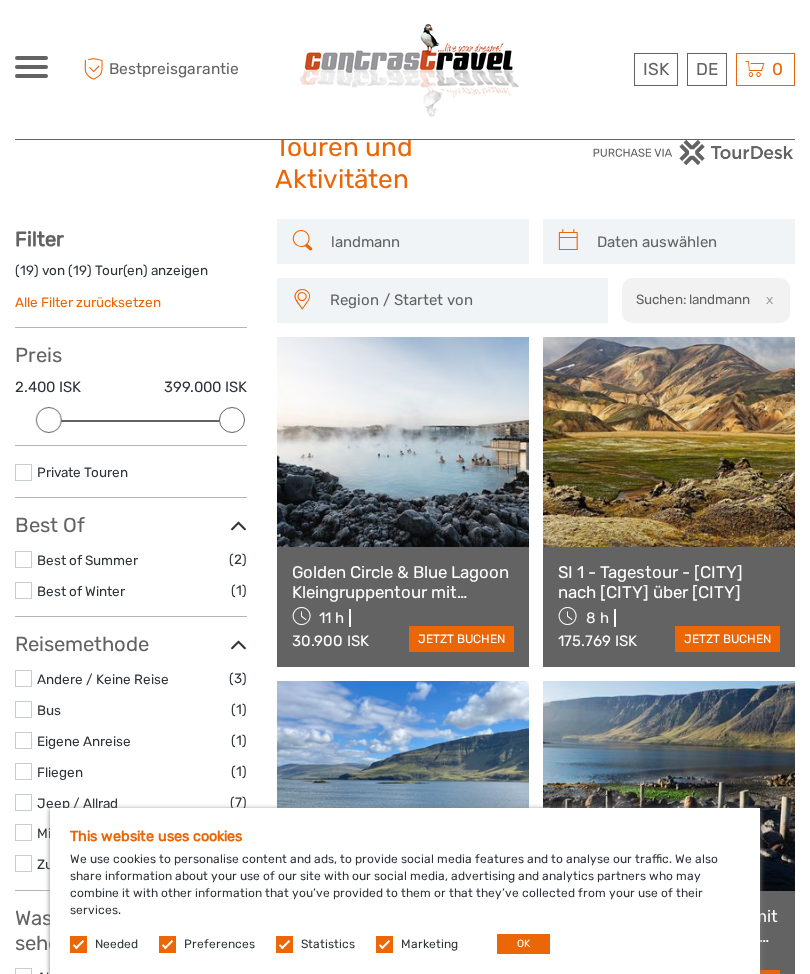 click on "landmann" at bounding box center [421, 241] 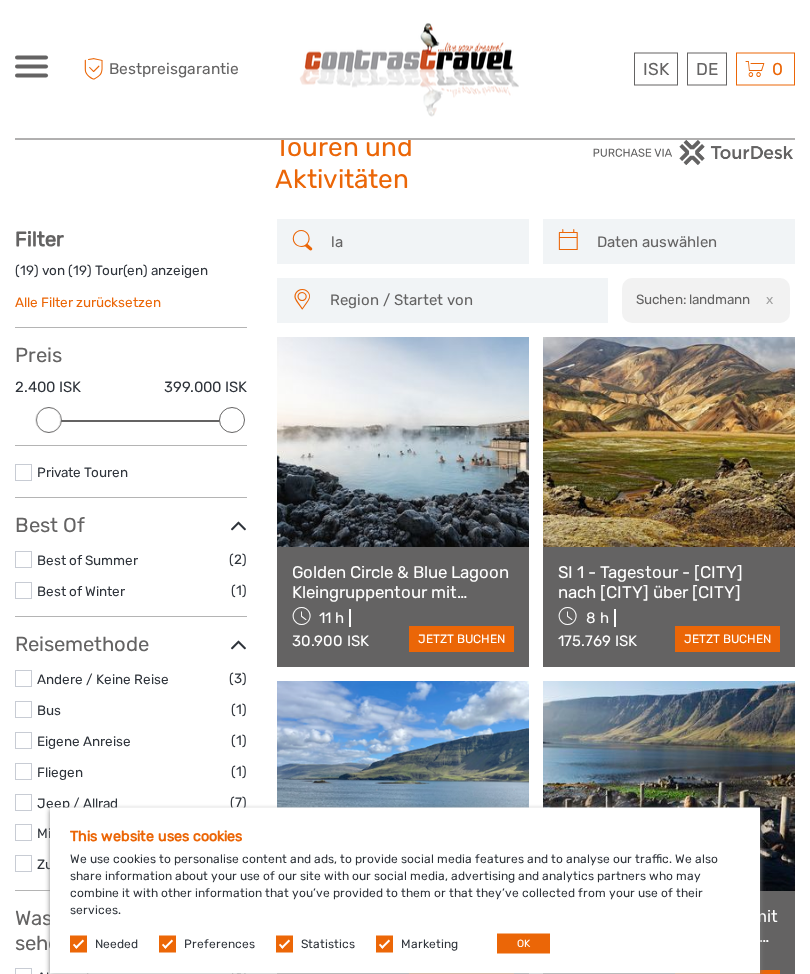 type on "l" 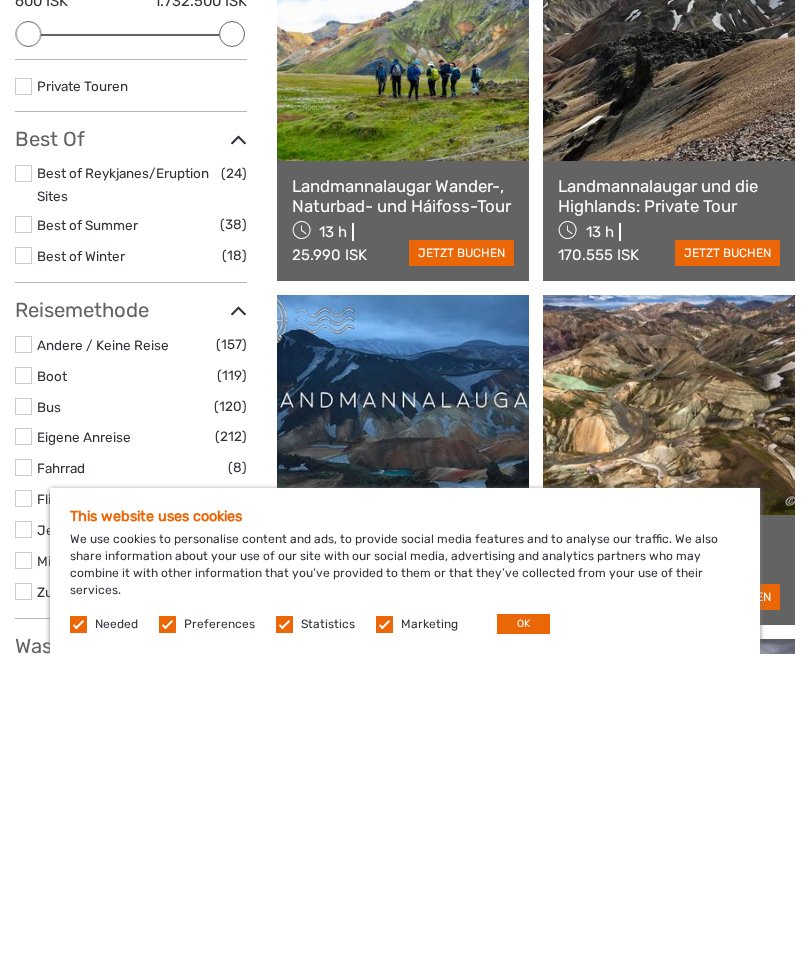 scroll, scrollTop: 139, scrollLeft: 0, axis: vertical 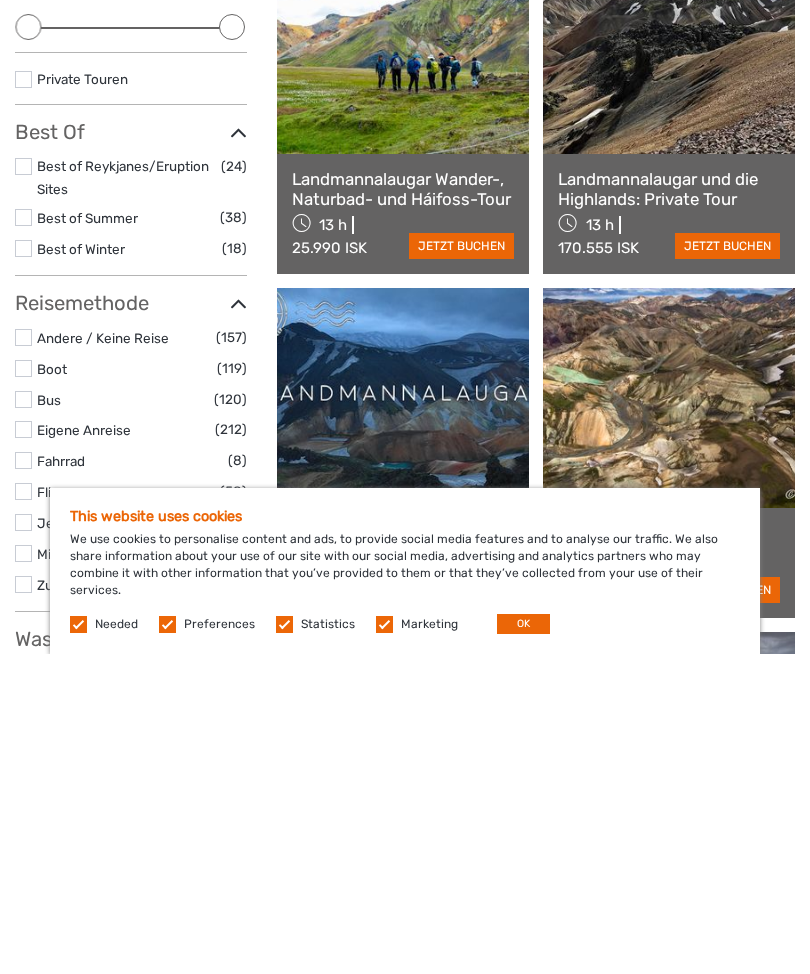 type on "Landmannalaugar Hiking, Nature Bath & Háifoss Tour" 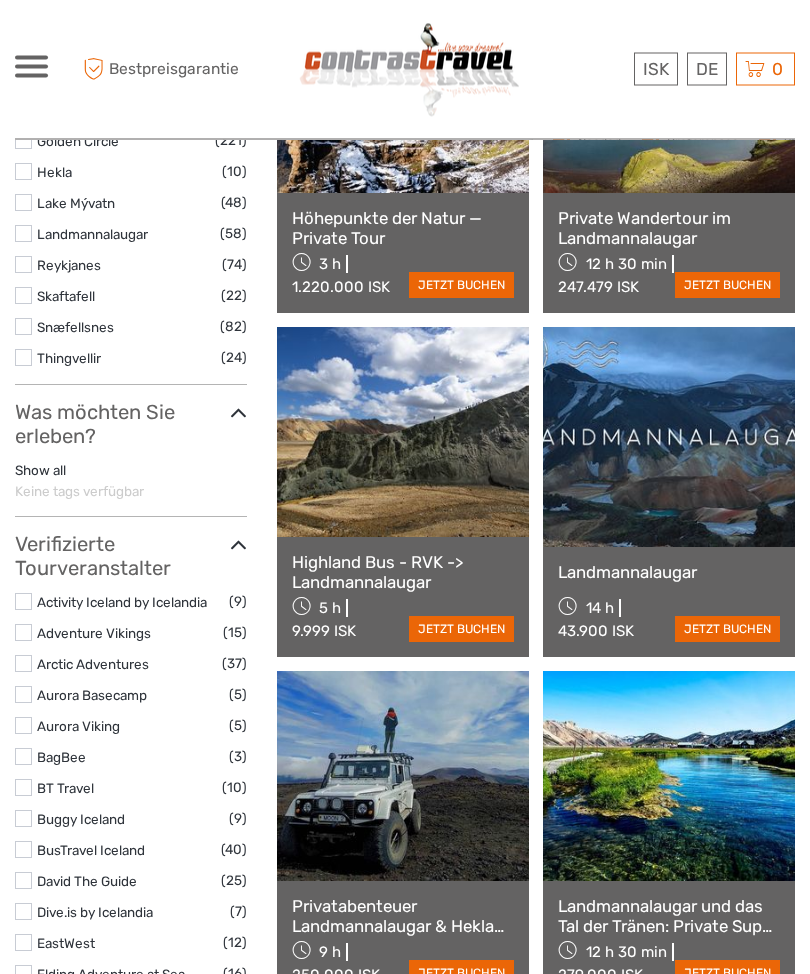 scroll, scrollTop: 1108, scrollLeft: 0, axis: vertical 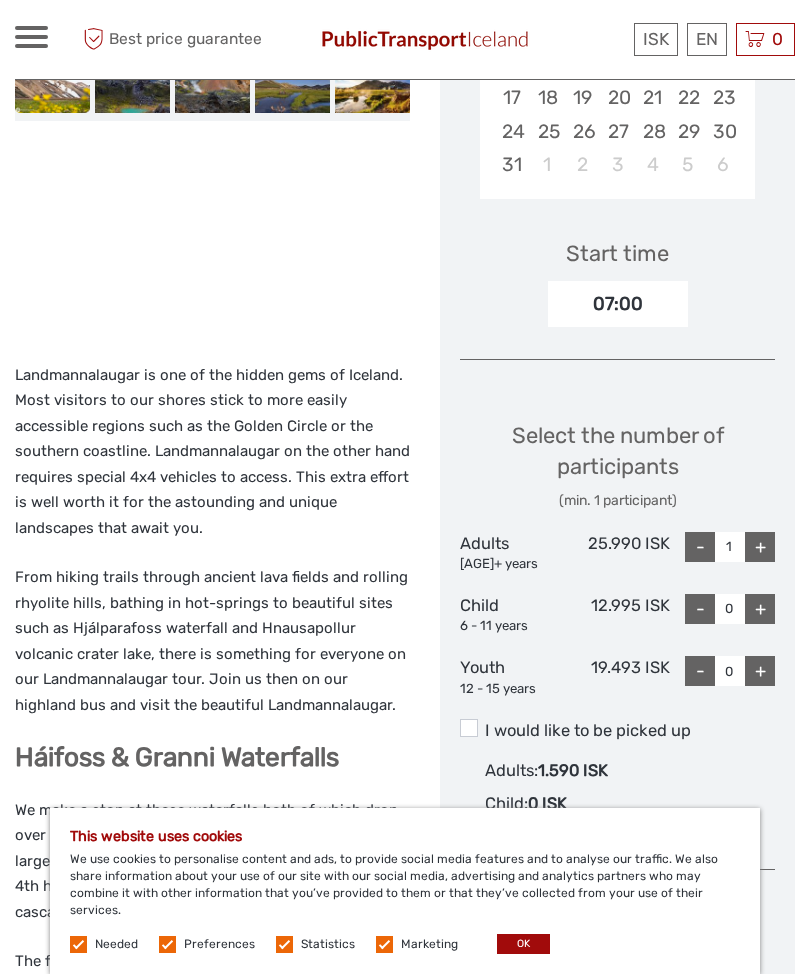 click on "OK" at bounding box center [523, 944] 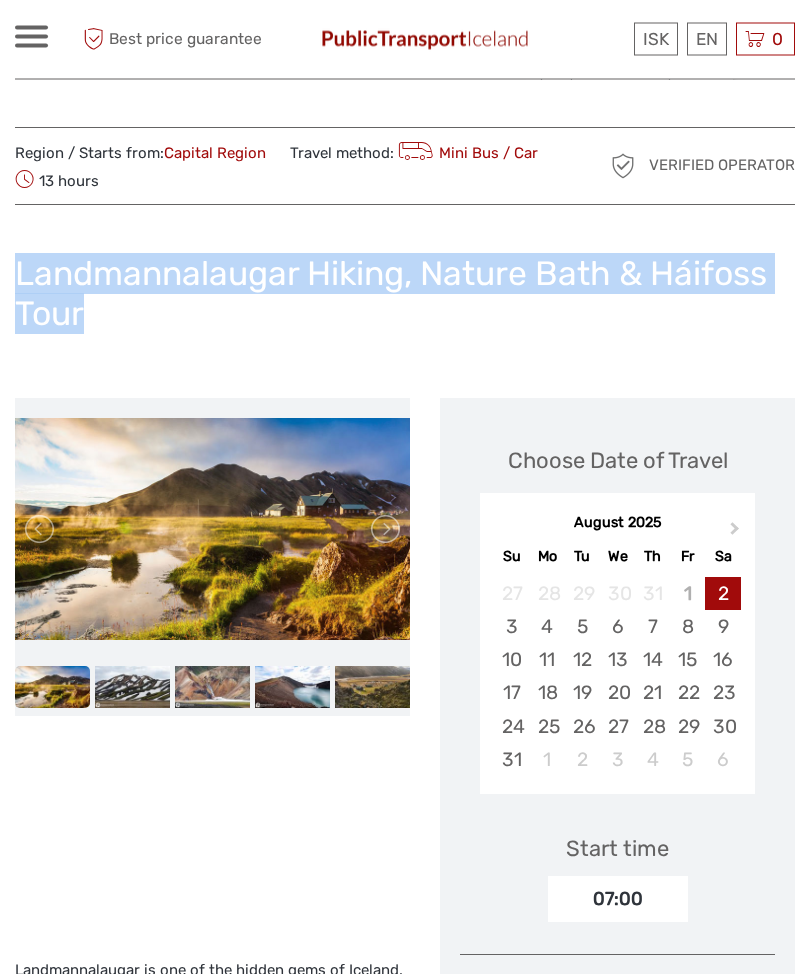 scroll, scrollTop: 3, scrollLeft: 0, axis: vertical 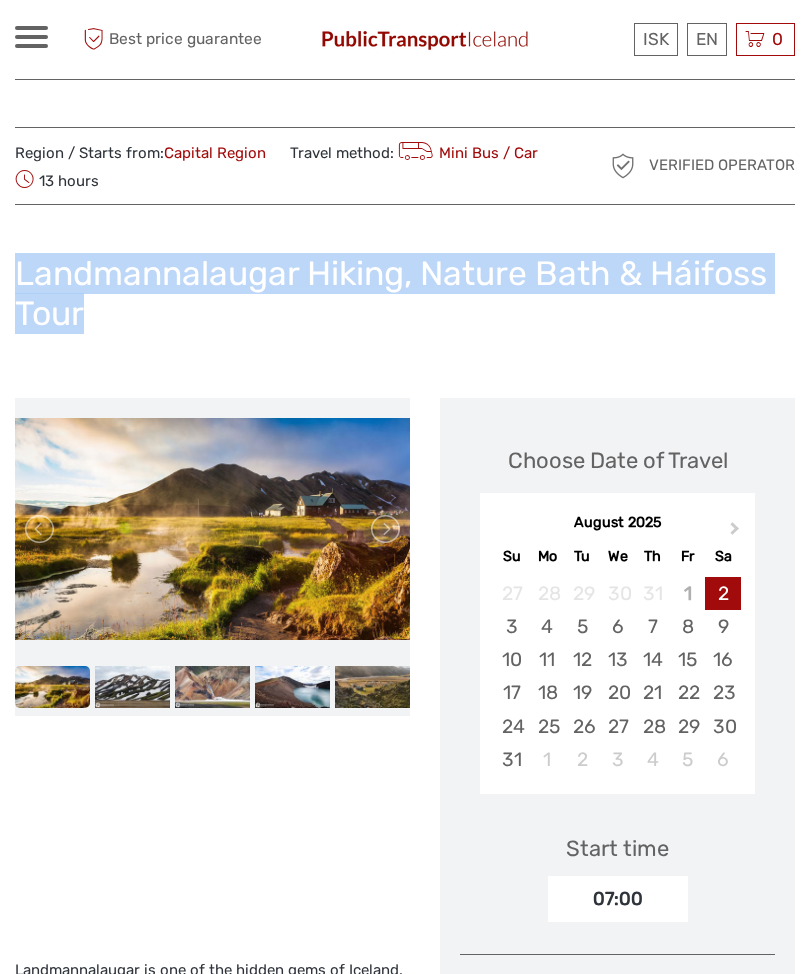 click at bounding box center (384, 529) 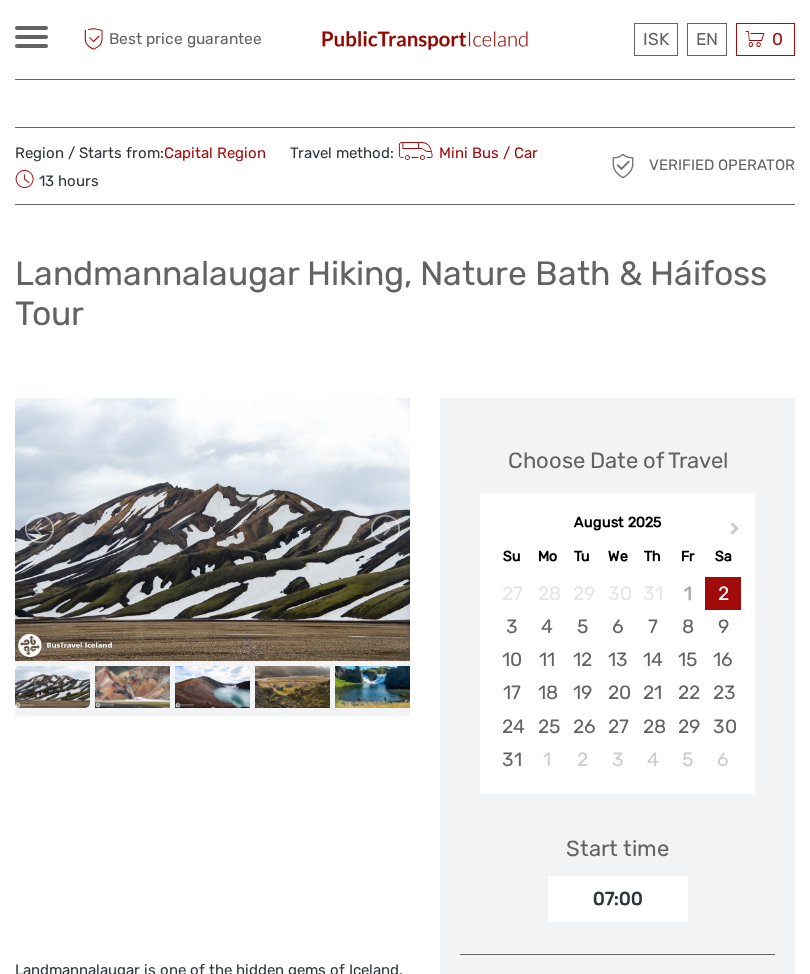 click at bounding box center [384, 529] 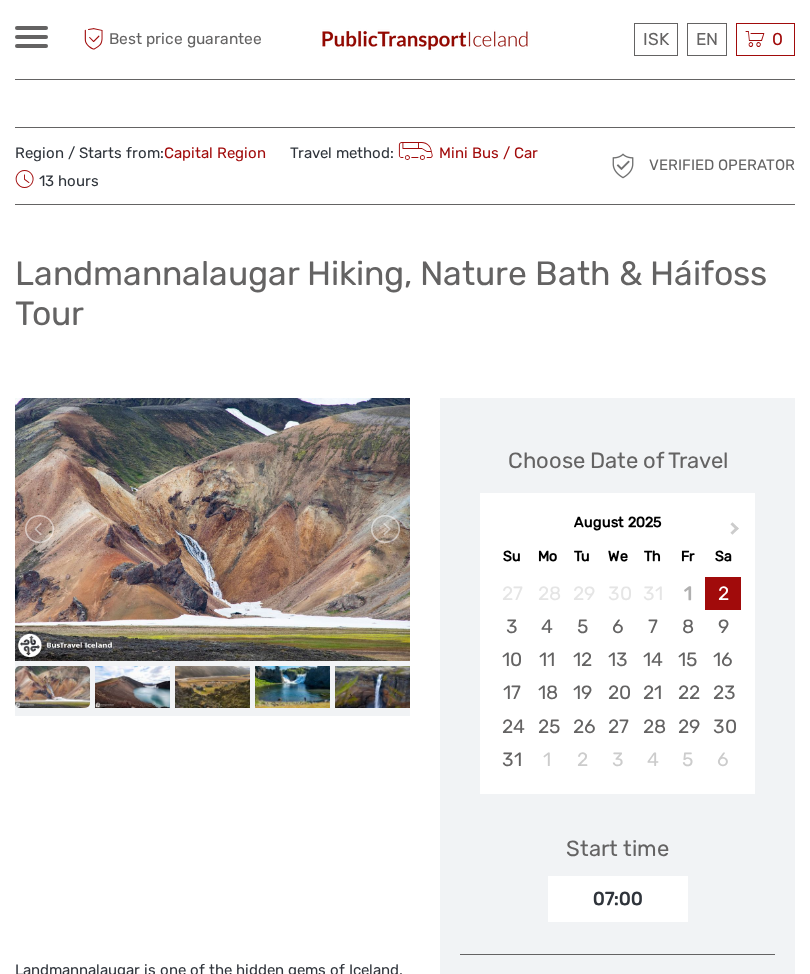 click at bounding box center [384, 529] 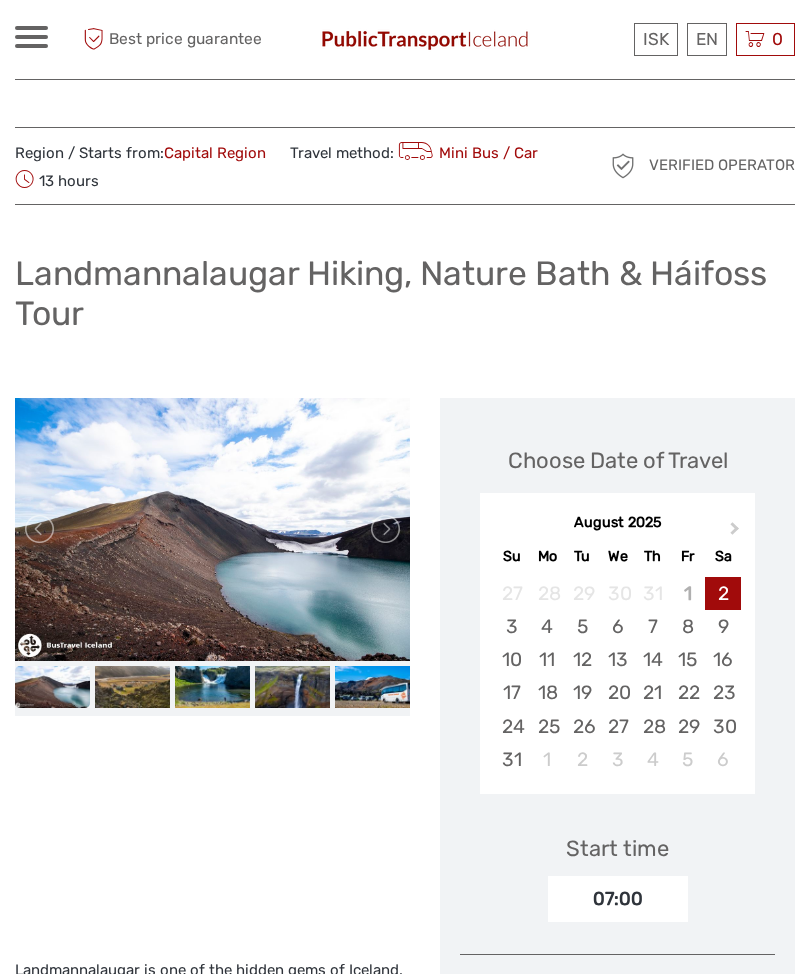 click at bounding box center (384, 529) 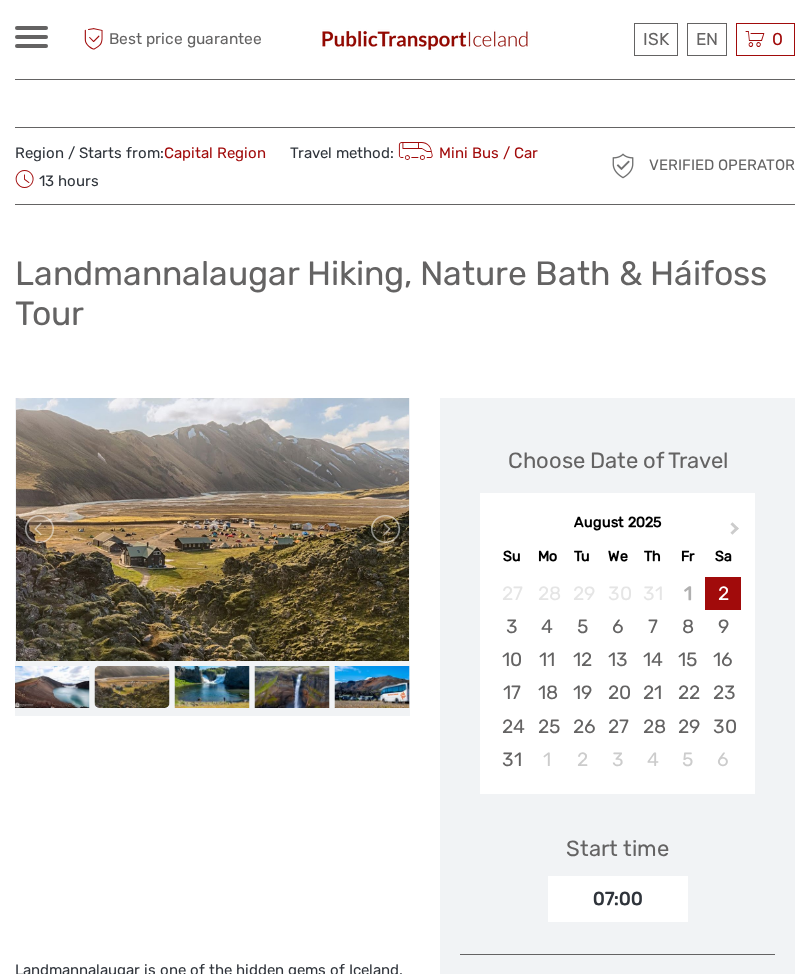 click at bounding box center (384, 529) 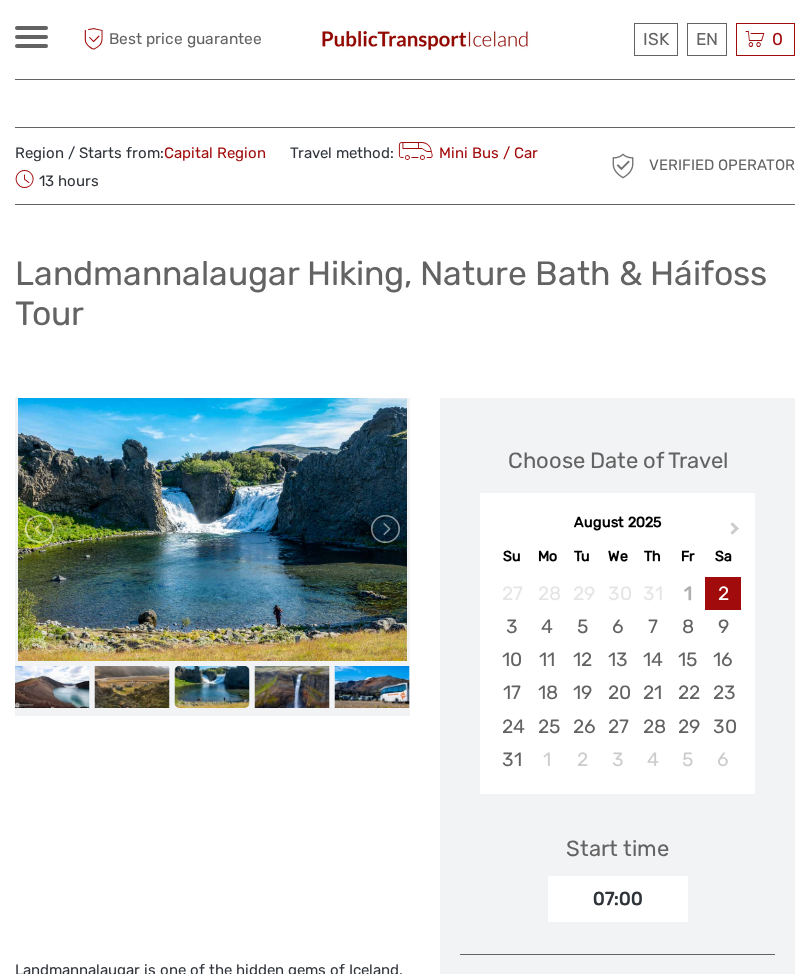 click at bounding box center (384, 529) 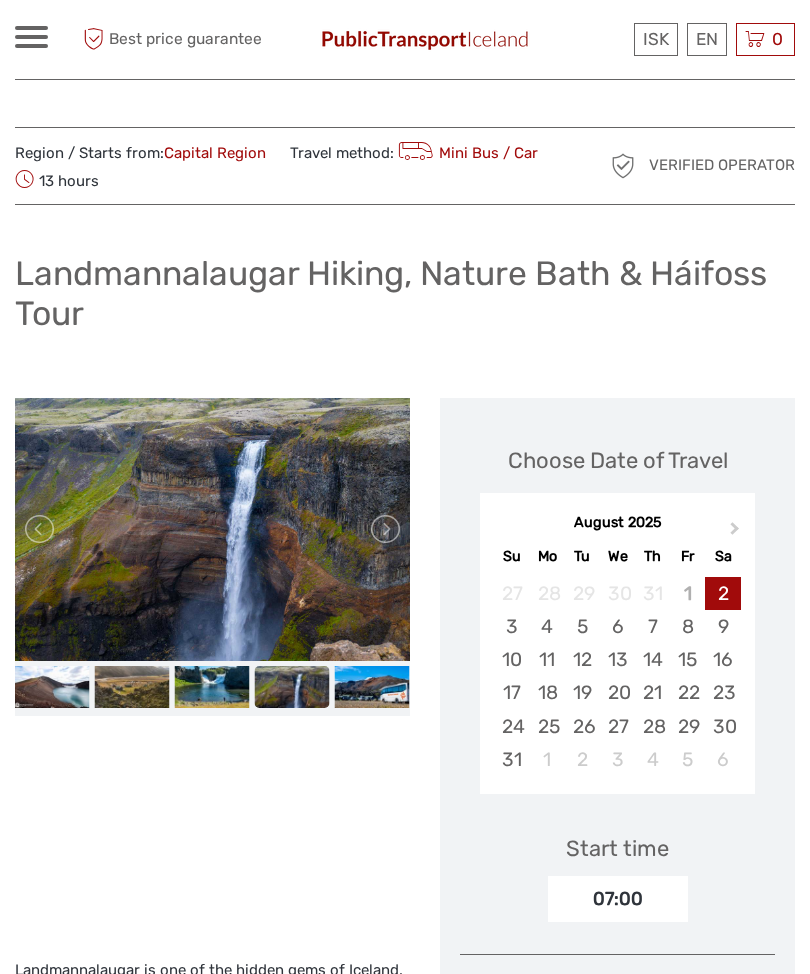 click at bounding box center (384, 529) 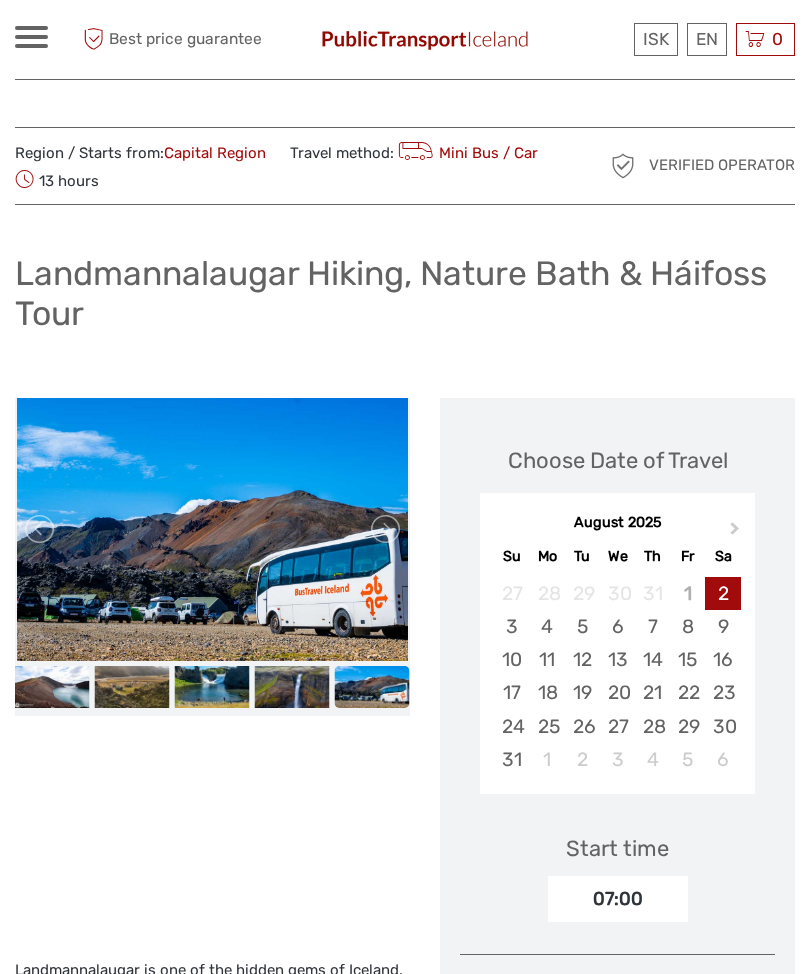 click at bounding box center (384, 529) 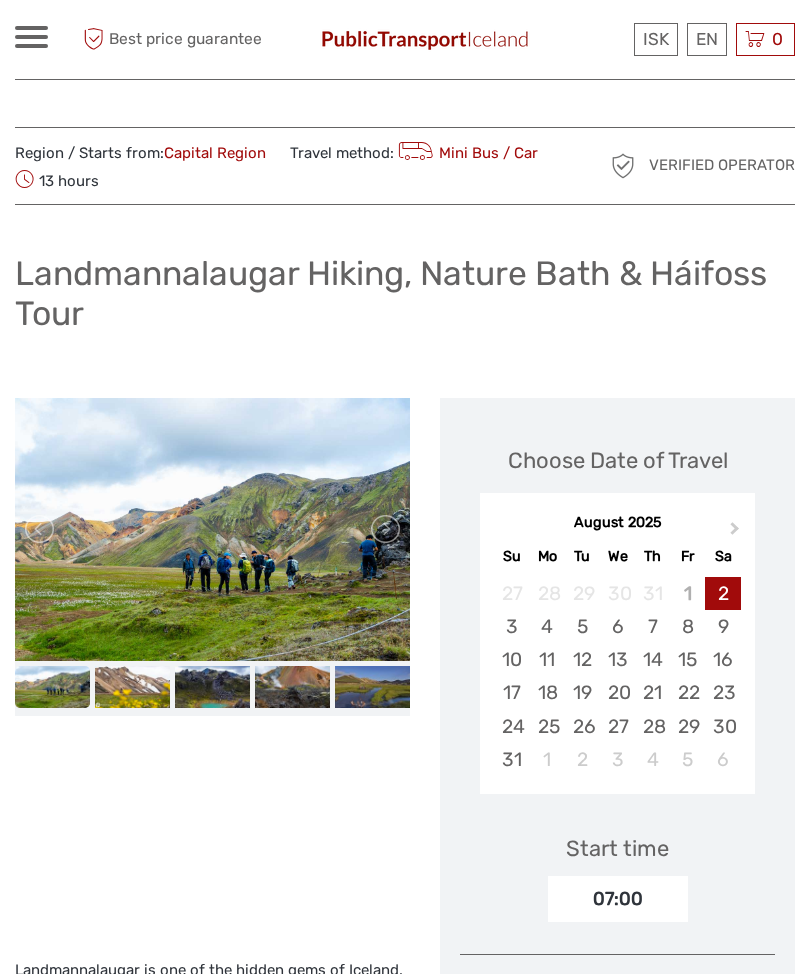 click at bounding box center [384, 529] 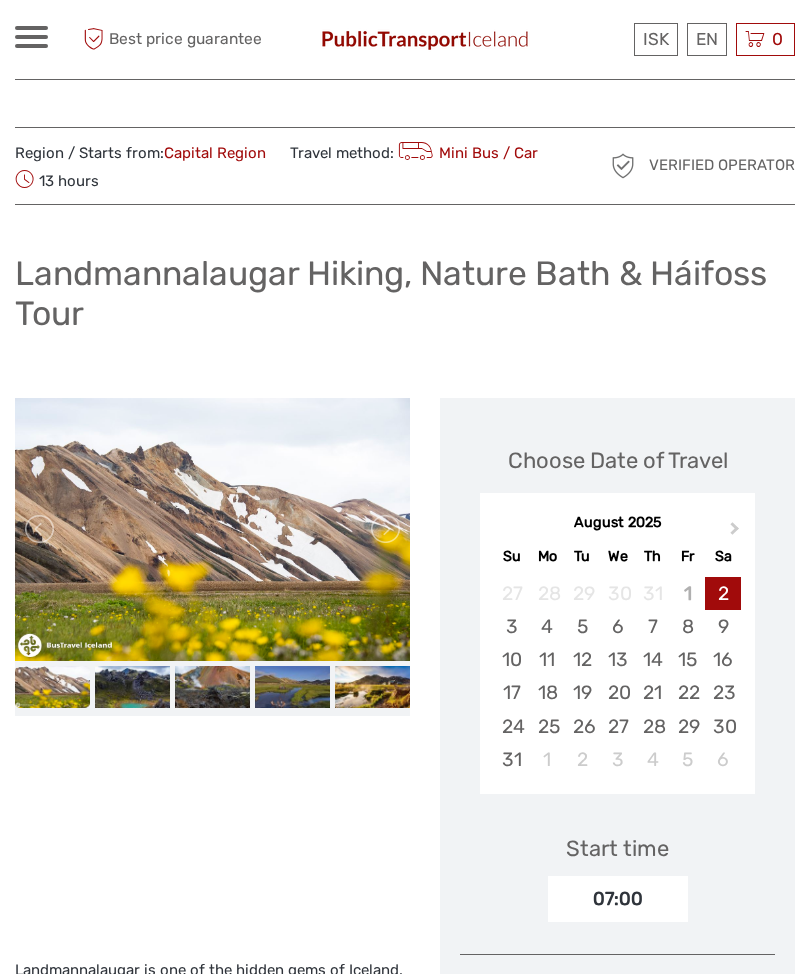 click at bounding box center [384, 529] 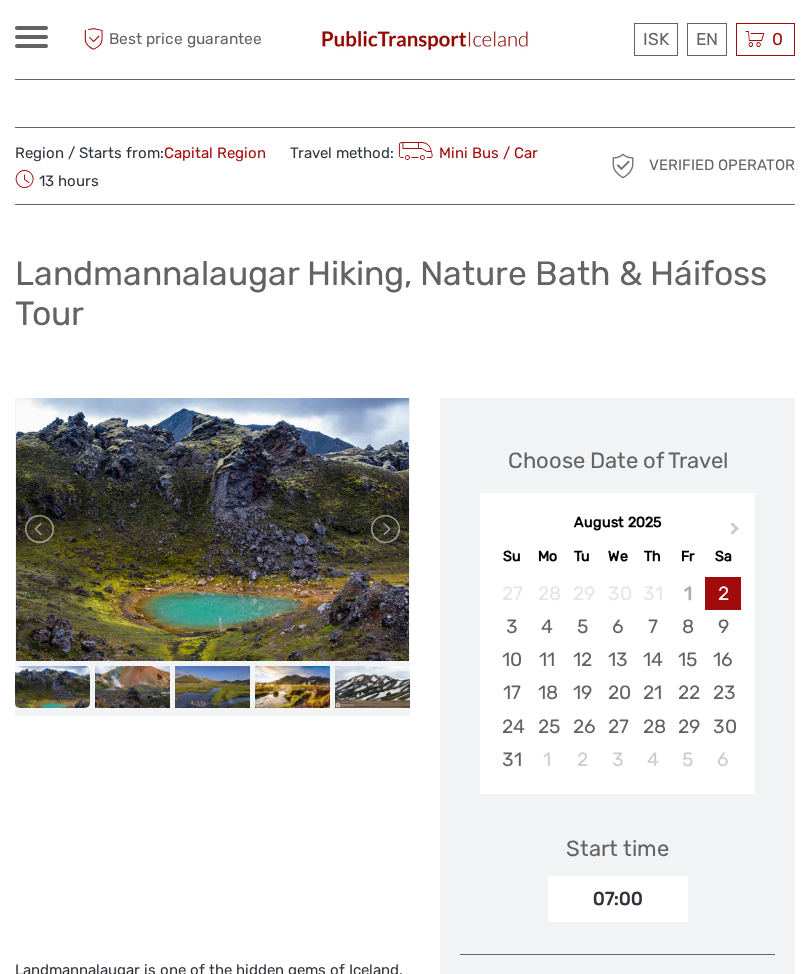 click at bounding box center (384, 529) 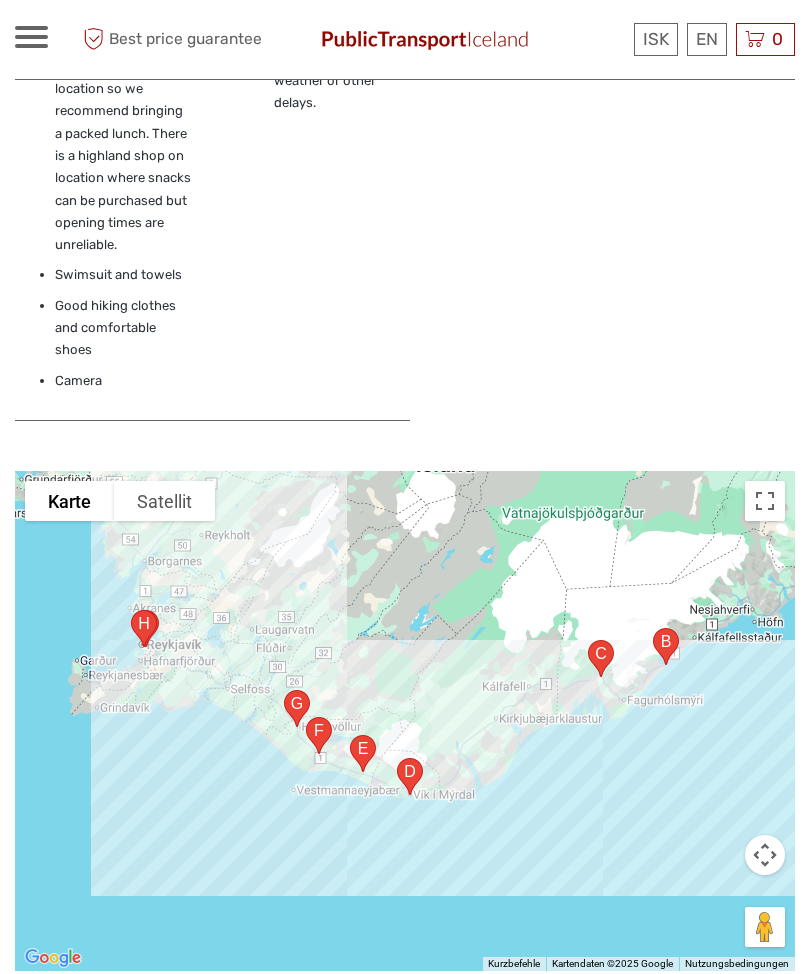 scroll, scrollTop: 4148, scrollLeft: 0, axis: vertical 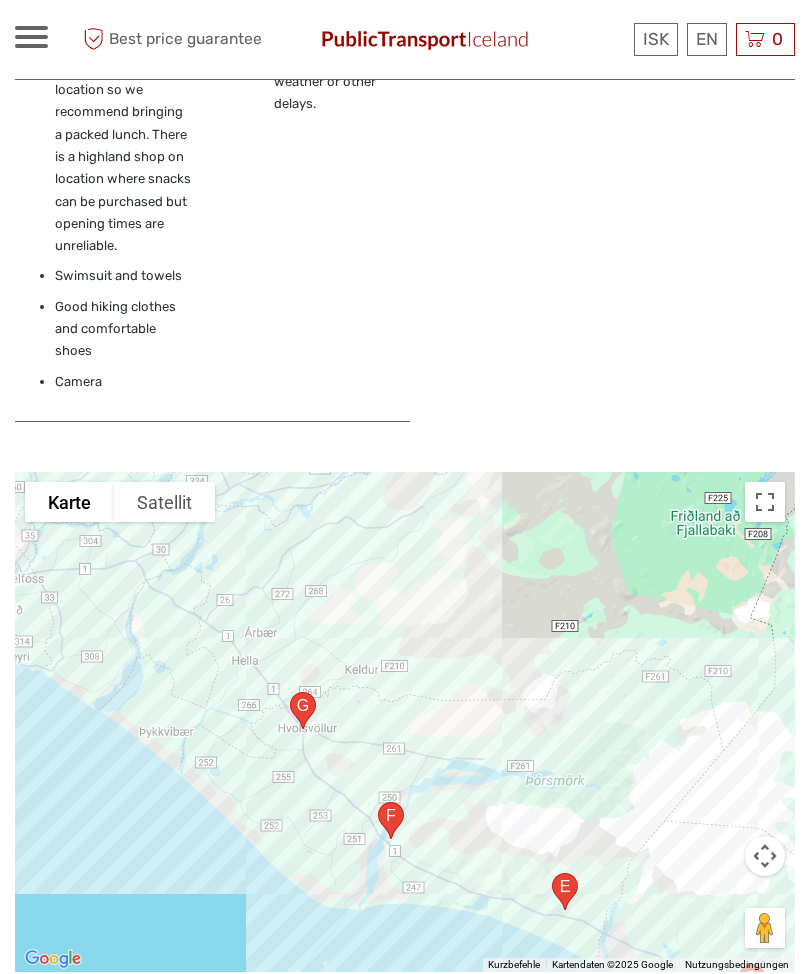 click at bounding box center (405, 722) 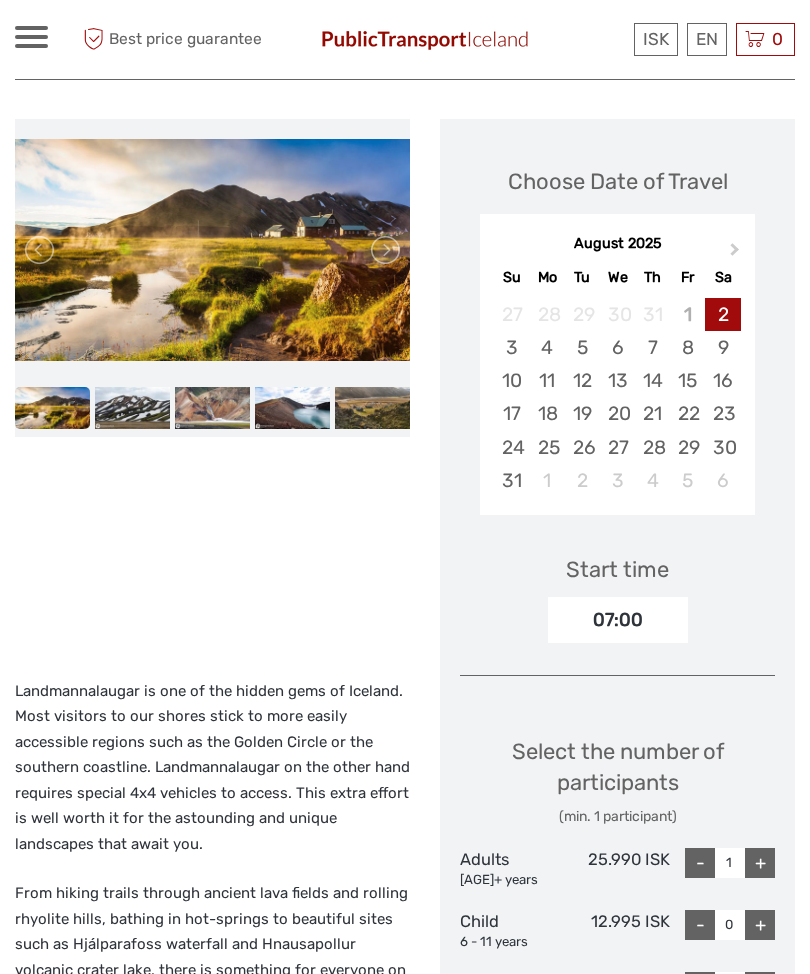 scroll, scrollTop: 0, scrollLeft: 0, axis: both 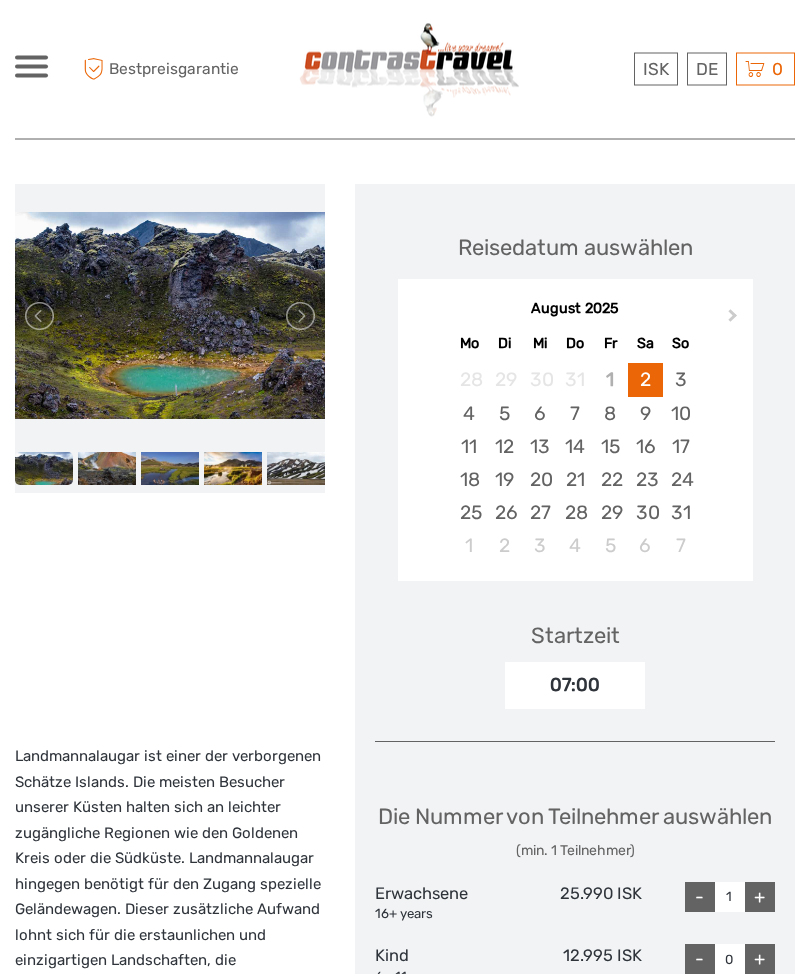 click on "11" at bounding box center [469, 447] 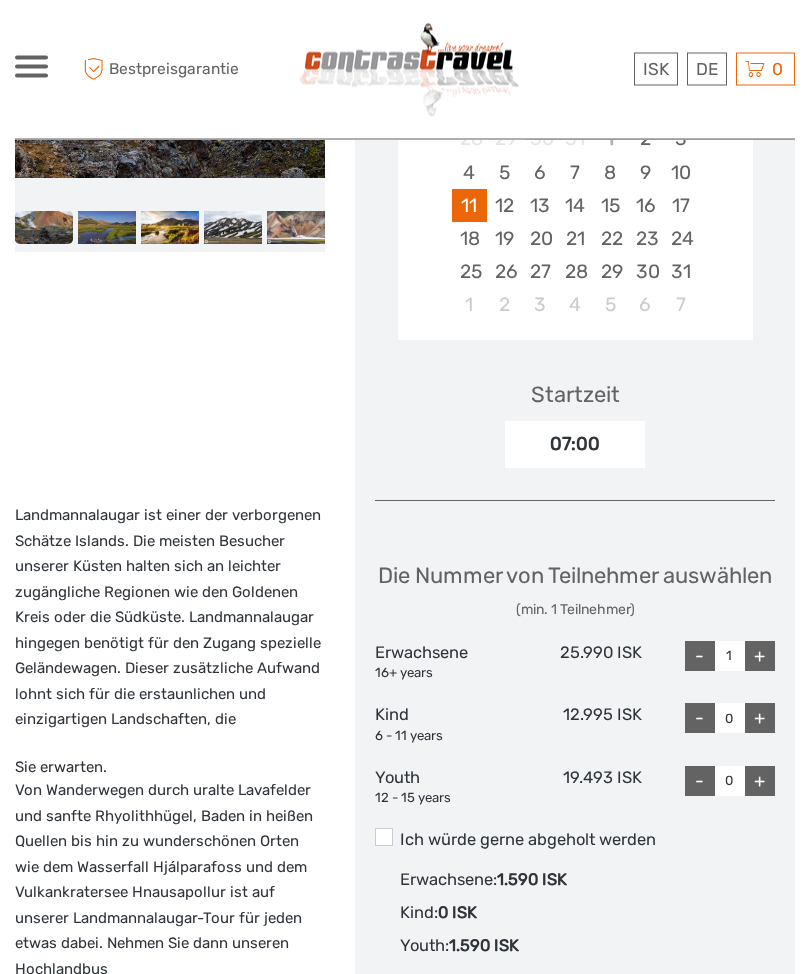 scroll, scrollTop: 511, scrollLeft: 0, axis: vertical 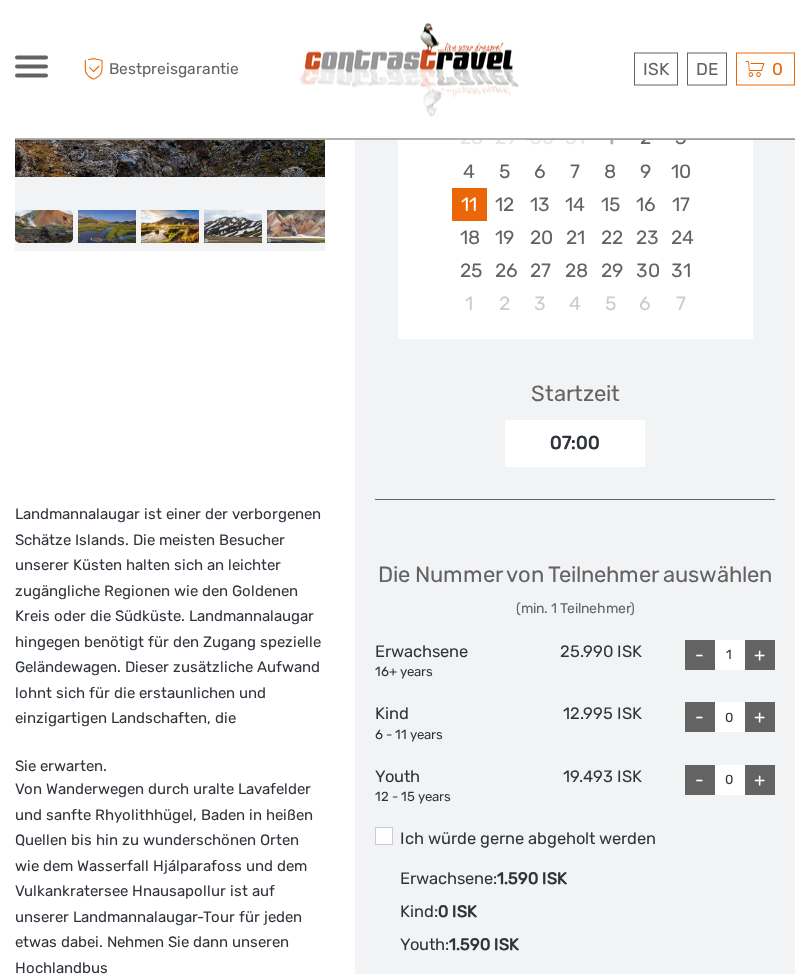 click on "+" at bounding box center [760, 656] 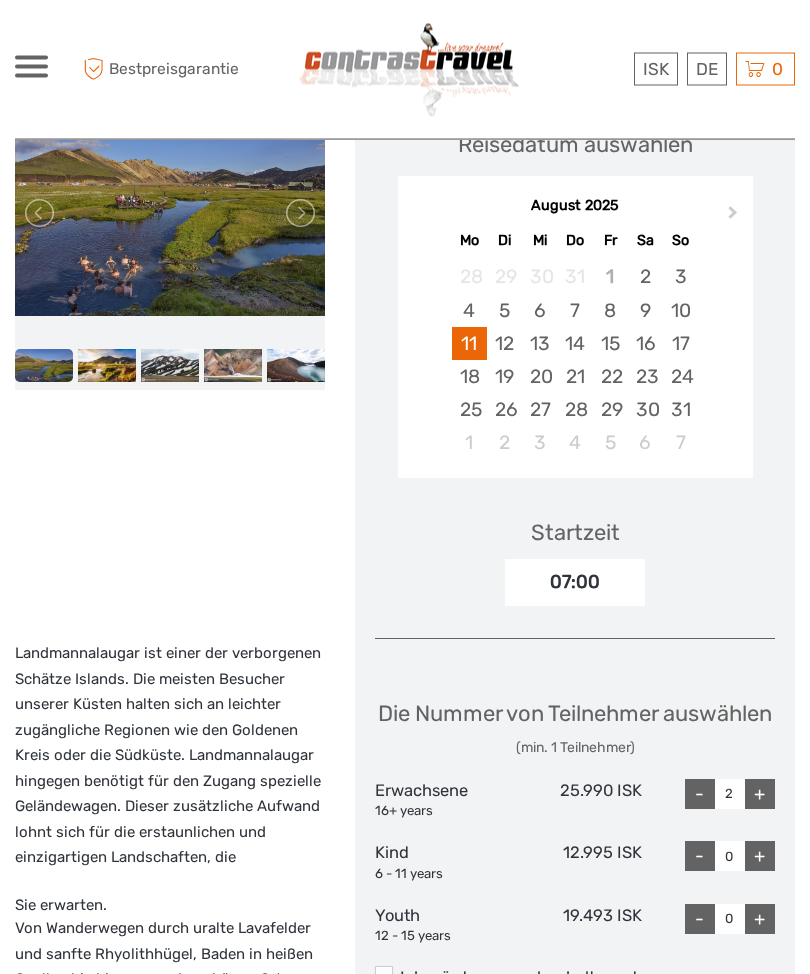 scroll, scrollTop: 353, scrollLeft: 0, axis: vertical 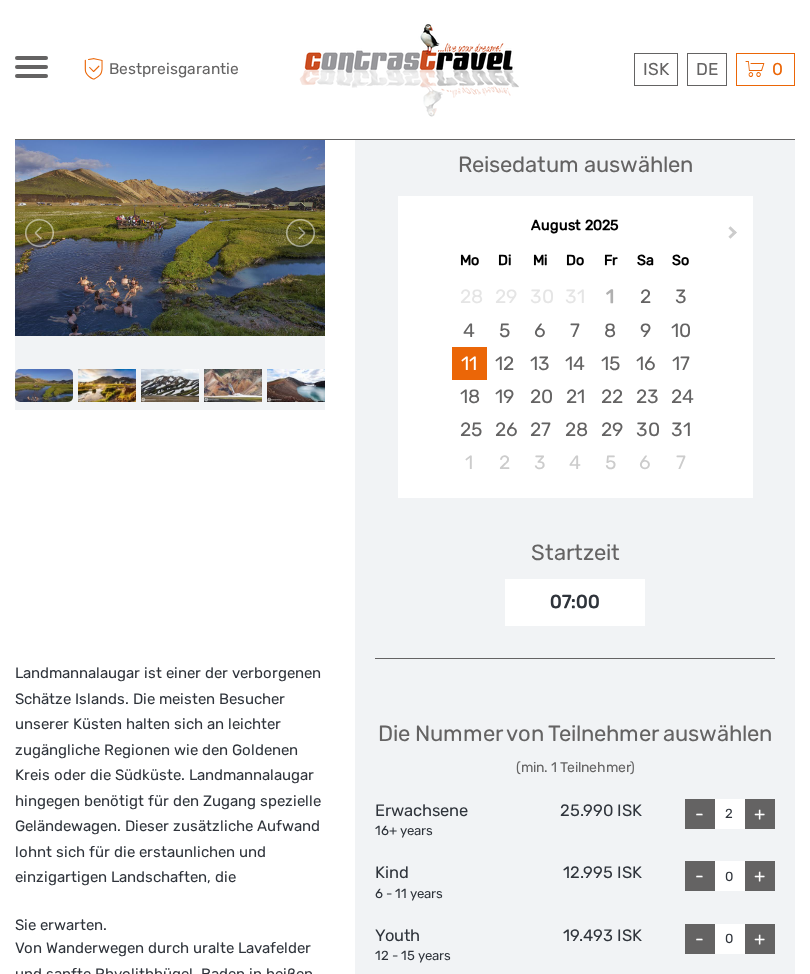 click on "12" at bounding box center [504, 363] 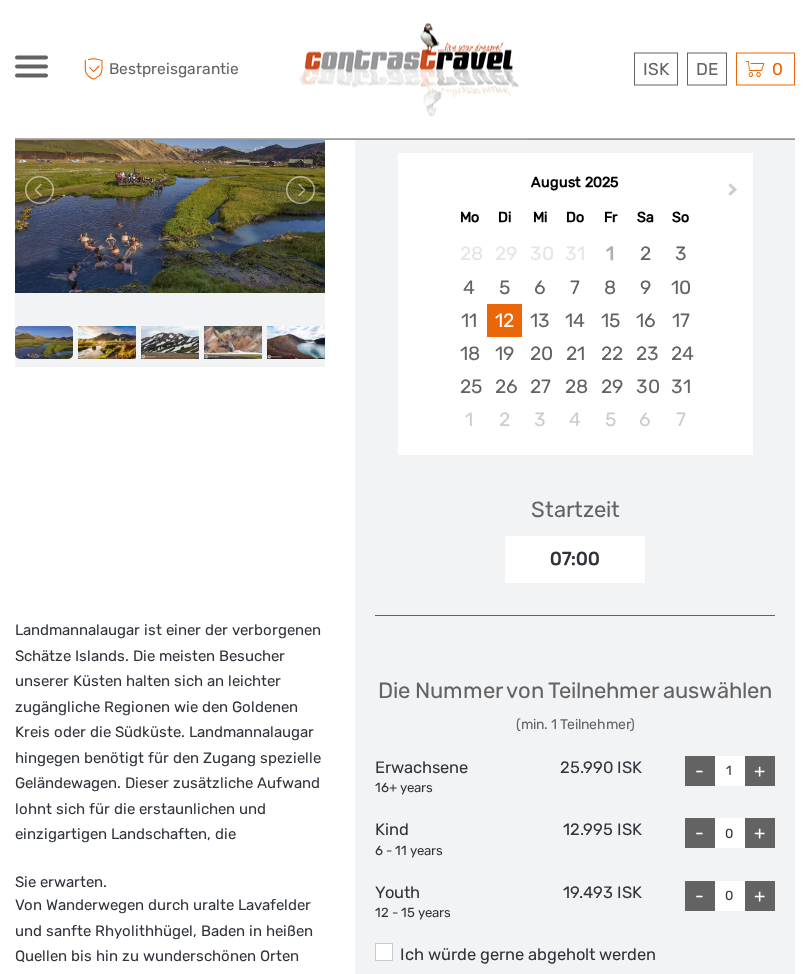scroll, scrollTop: 398, scrollLeft: 0, axis: vertical 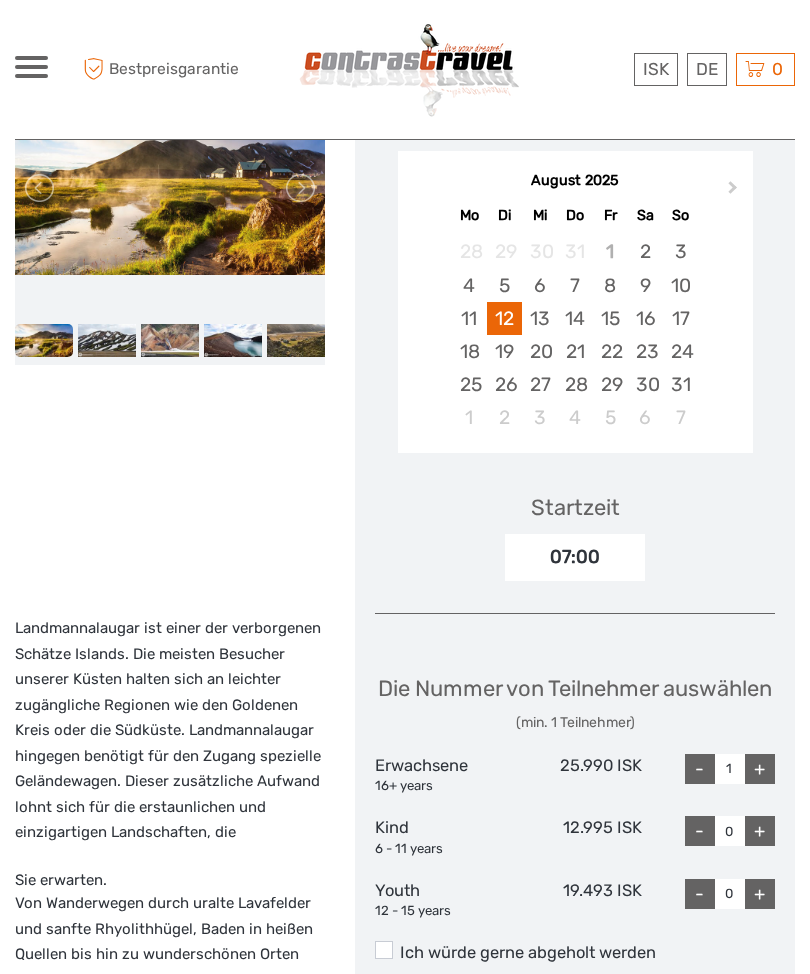 click on "+" at bounding box center (760, 769) 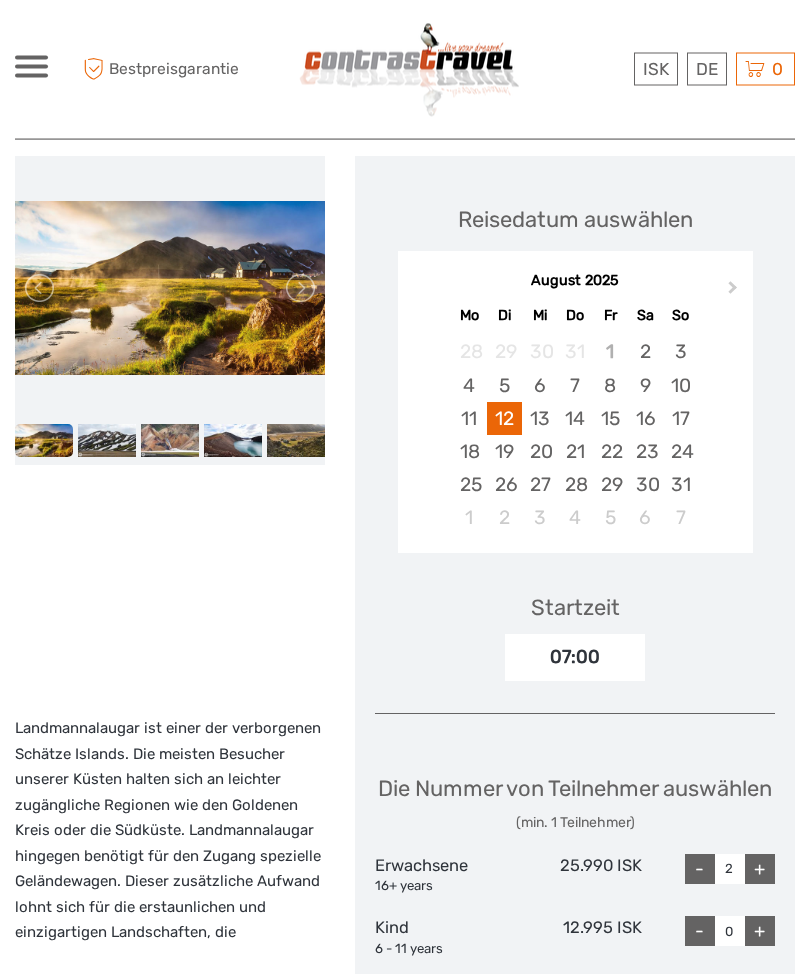 scroll, scrollTop: 267, scrollLeft: 0, axis: vertical 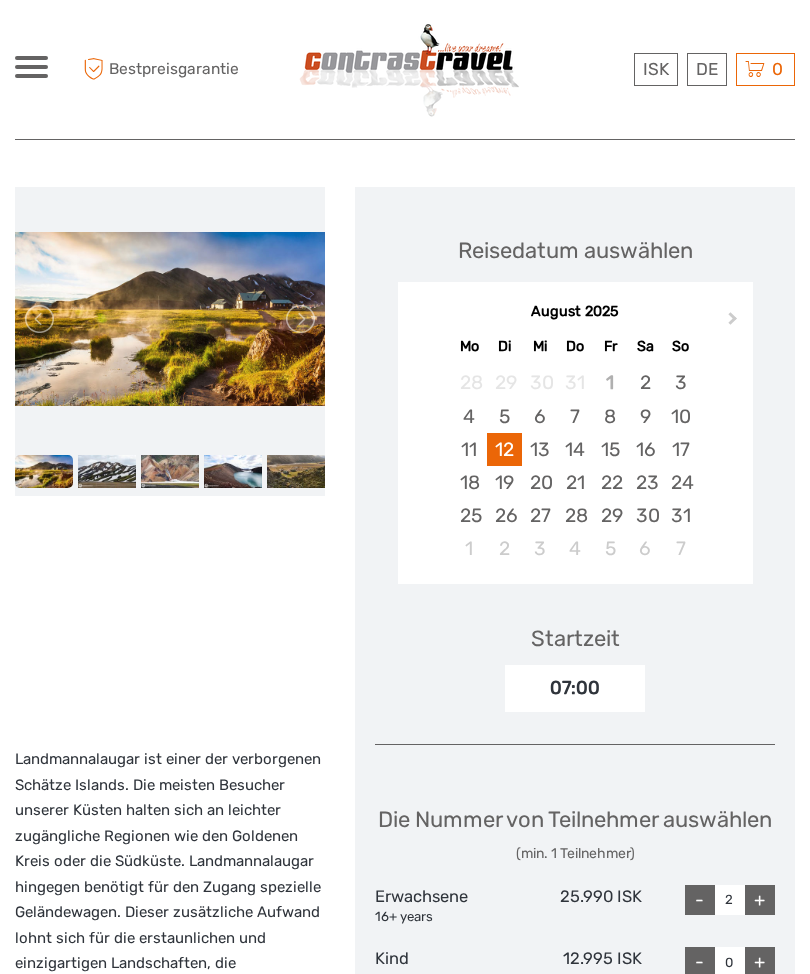 click on "2" at bounding box center (645, 382) 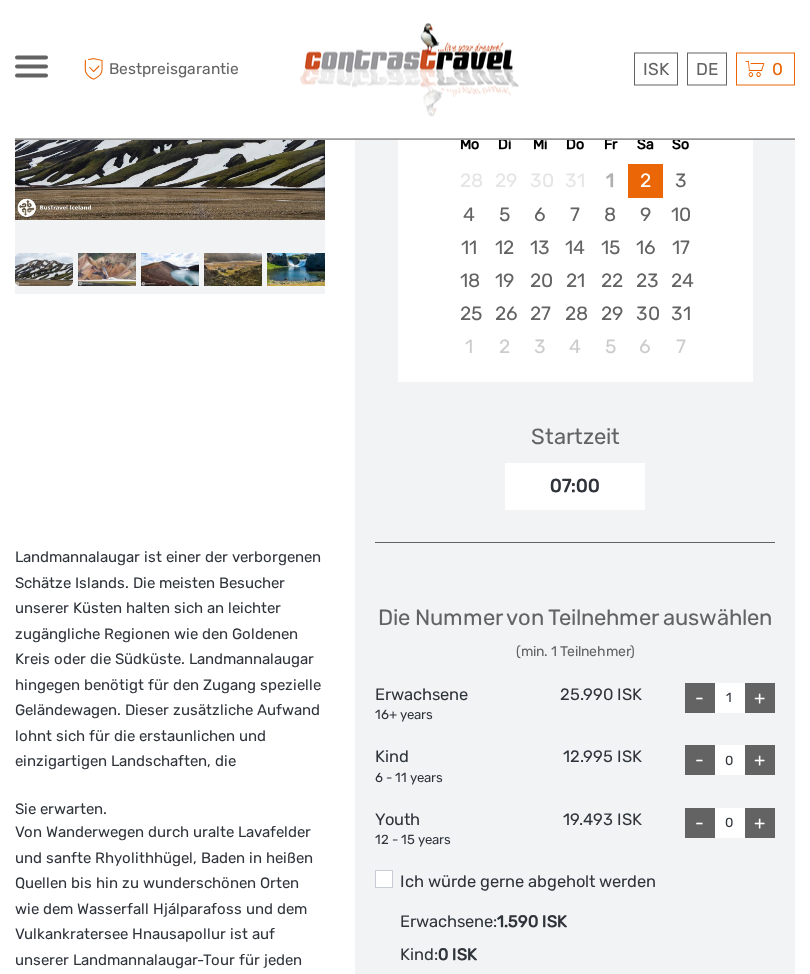 scroll, scrollTop: 471, scrollLeft: 0, axis: vertical 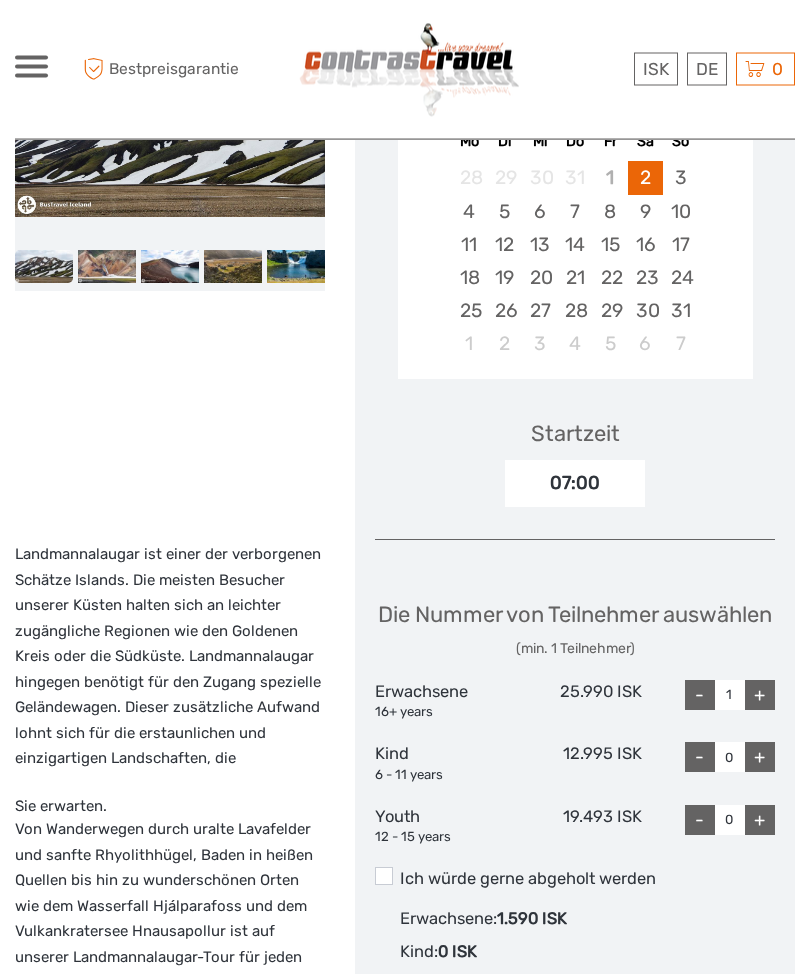 click on "+" at bounding box center (760, 696) 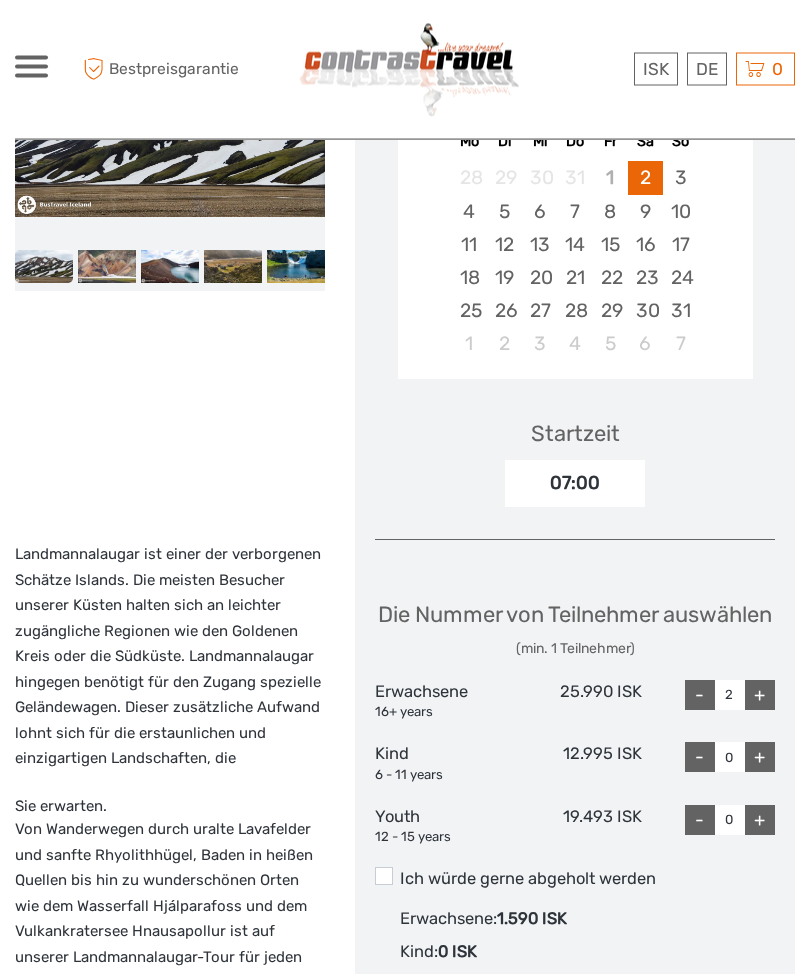 scroll, scrollTop: 472, scrollLeft: 0, axis: vertical 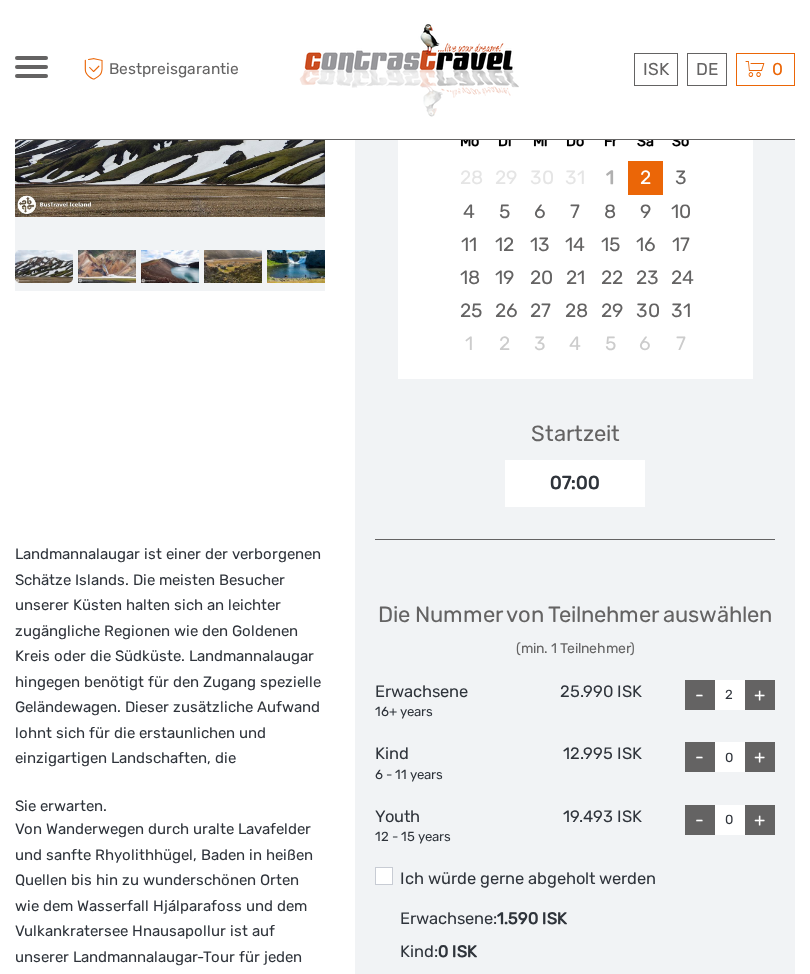 click on "-" at bounding box center [700, 695] 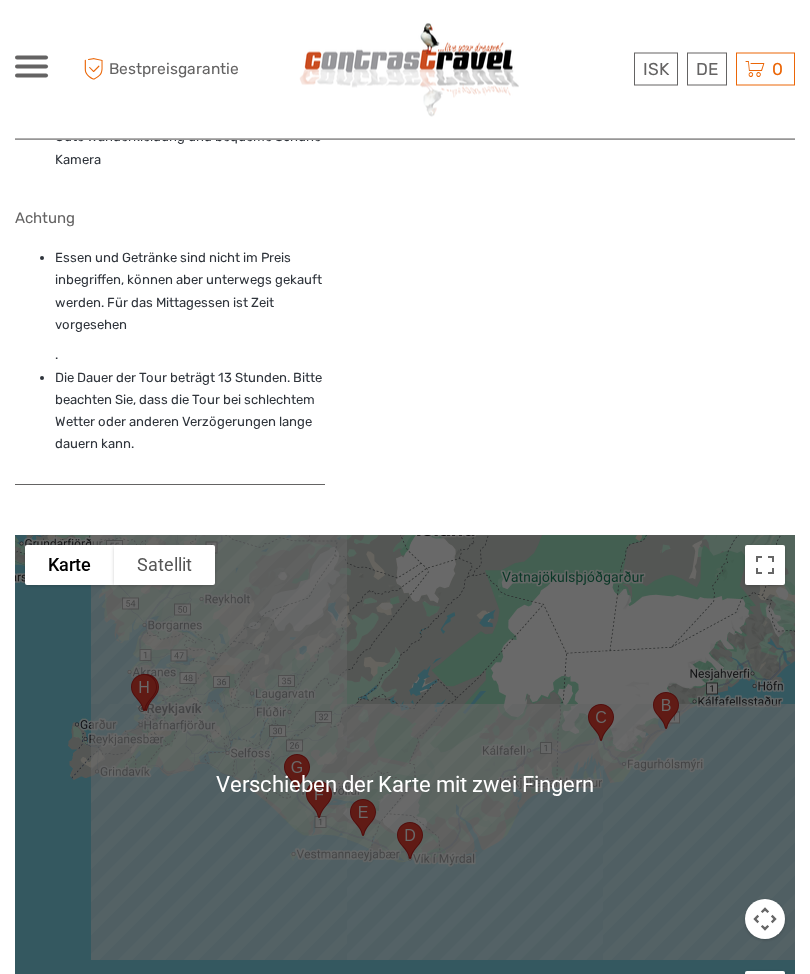 scroll, scrollTop: 5602, scrollLeft: 0, axis: vertical 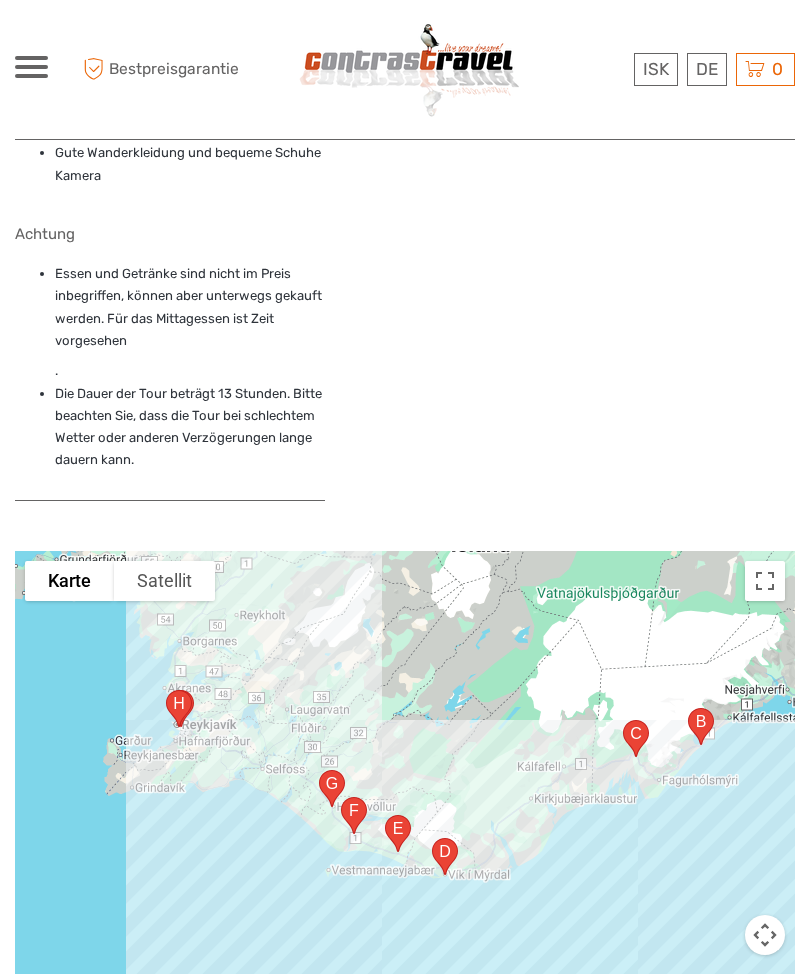 click at bounding box center [405, 801] 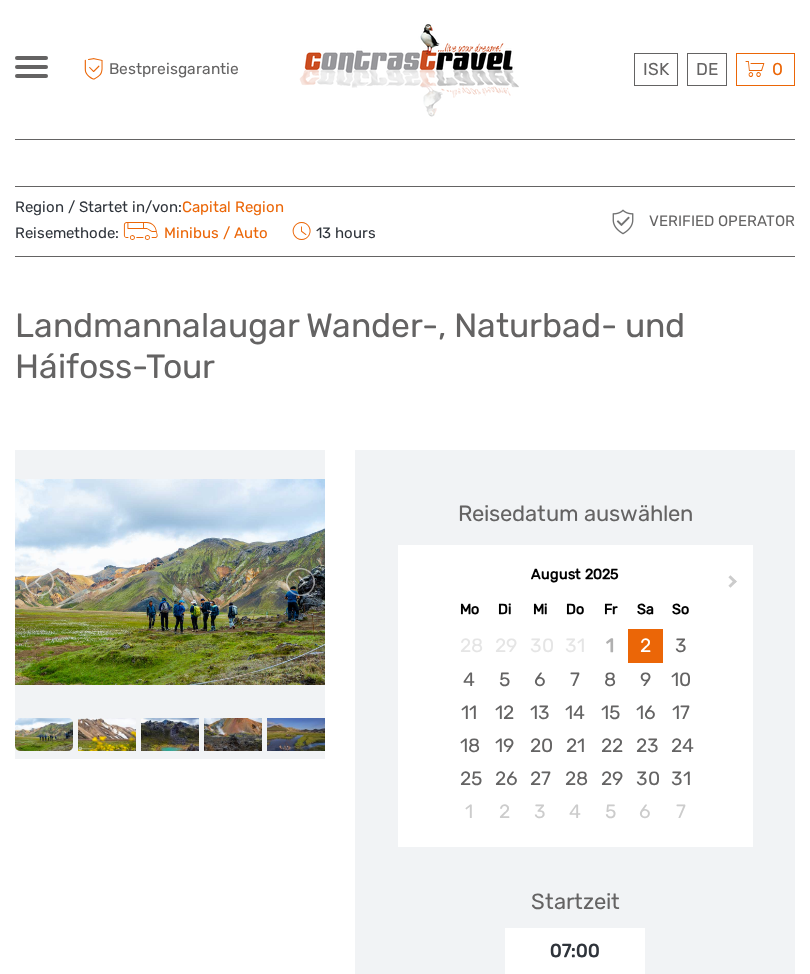 scroll, scrollTop: 0, scrollLeft: 0, axis: both 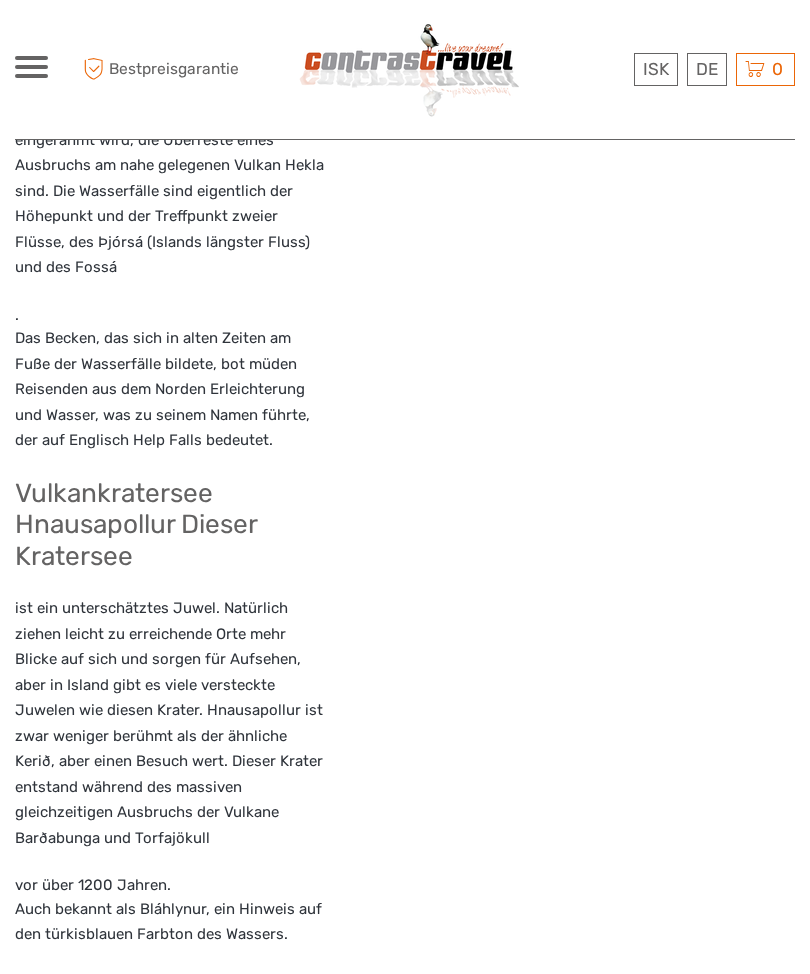 click at bounding box center (31, 67) 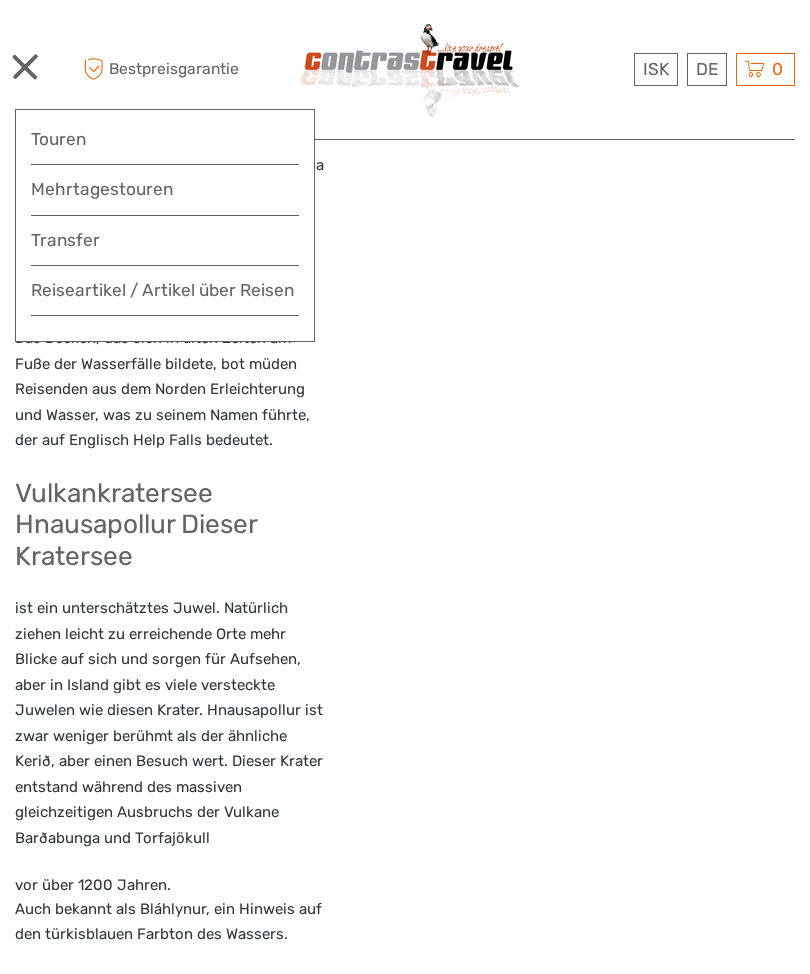 click on "Reisedatum auswählen Next Month August 2025 Mo Di Mi Do Fr Sa So 28 29 30 31 1 2 3 4 5 6 7 8 9 10 11 12 13 14 15 16 17 18 19 20 21 22 23 24 25 26 27 28 29 30 31 1 2 3 4 5 6 7 Startzeit 07:00 Die Nummer von Teilnehmer auswählen (min. 1 Teilnehmer) Erwachsene 16+ years 25.990 ISK - 1 + Kind 6 - 11 years 12.995 ISK - 0 + Youth 12 - 15 years 19.493 ISK - 0 + Ich würde gerne abgeholt werden Erwachsene :  1.590 ISK Kind :  0 ISK Youth :  1.590 ISK Gesamt :  25.990 ISK Bestpreisgarantie ZUM WARENKORB HINZUFÜGEN EXPRESS-CHECKOUT" at bounding box center [575, 945] 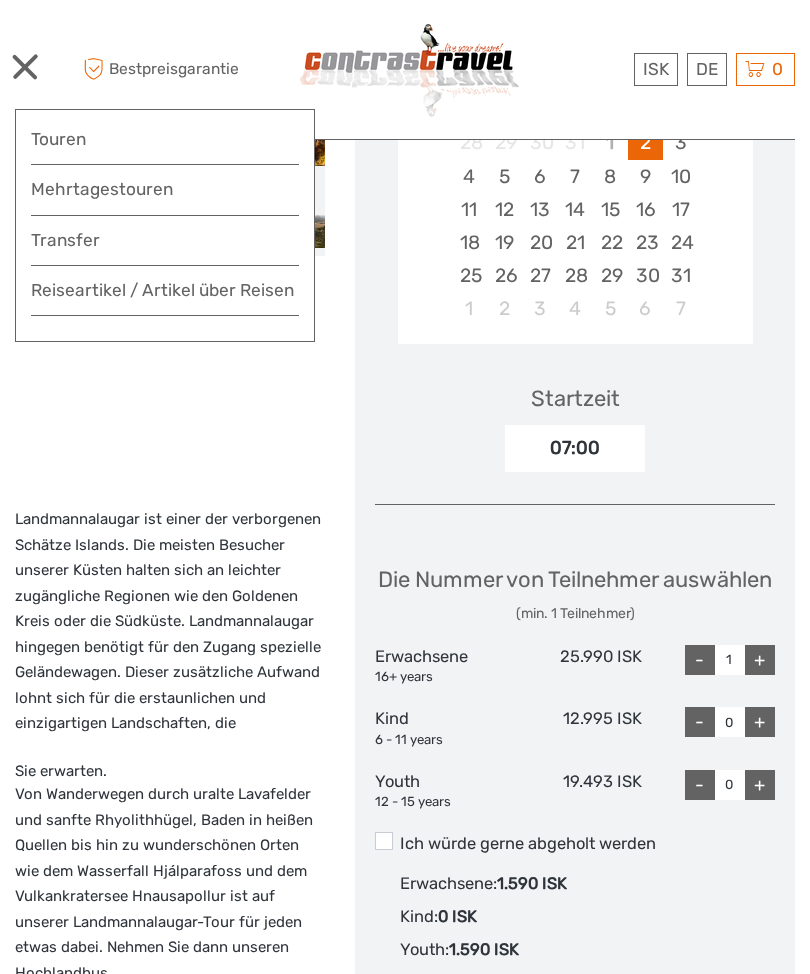scroll, scrollTop: 513, scrollLeft: 0, axis: vertical 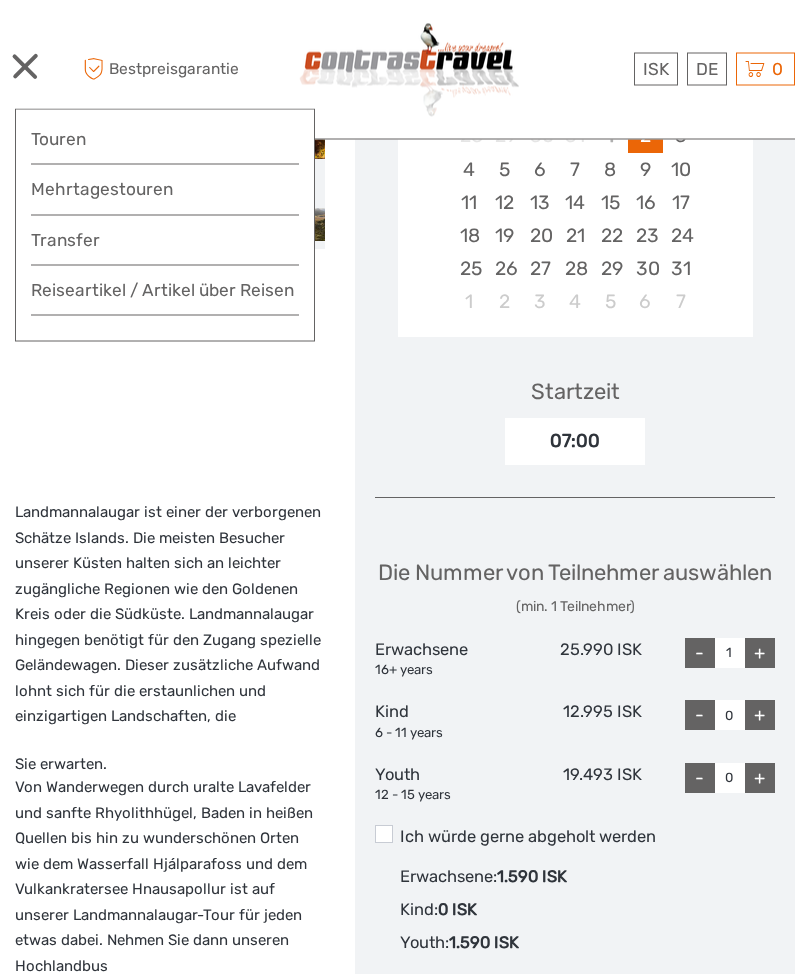 click on "07:00" at bounding box center [575, 442] 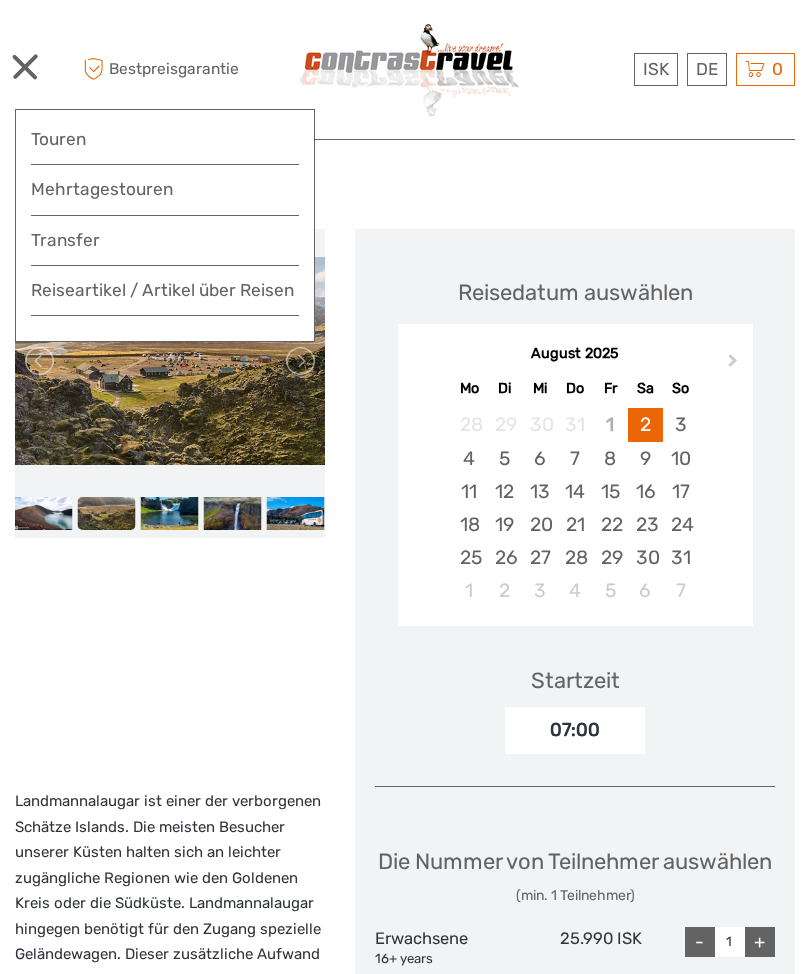 scroll, scrollTop: 0, scrollLeft: 0, axis: both 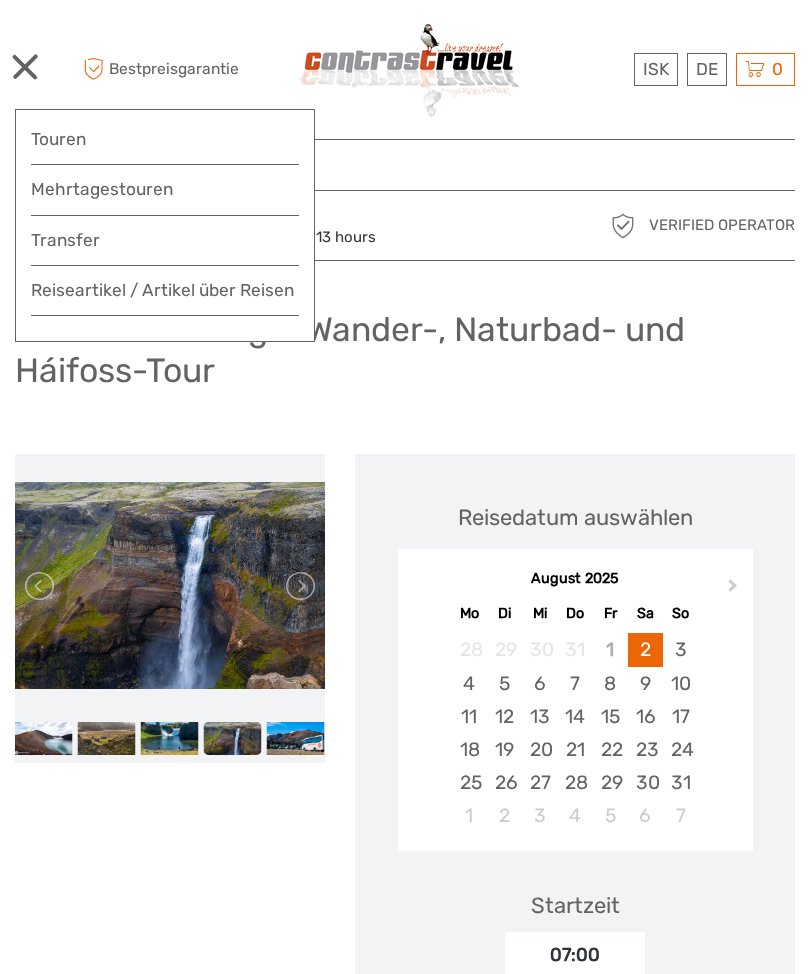 click at bounding box center [31, 67] 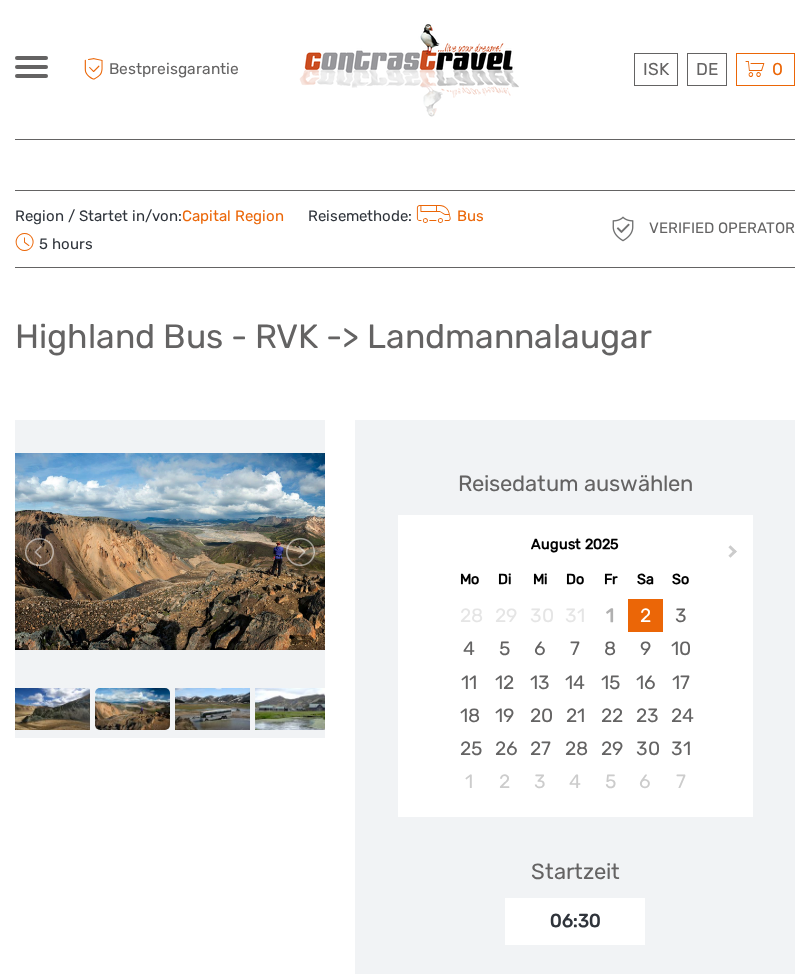 scroll, scrollTop: 0, scrollLeft: 0, axis: both 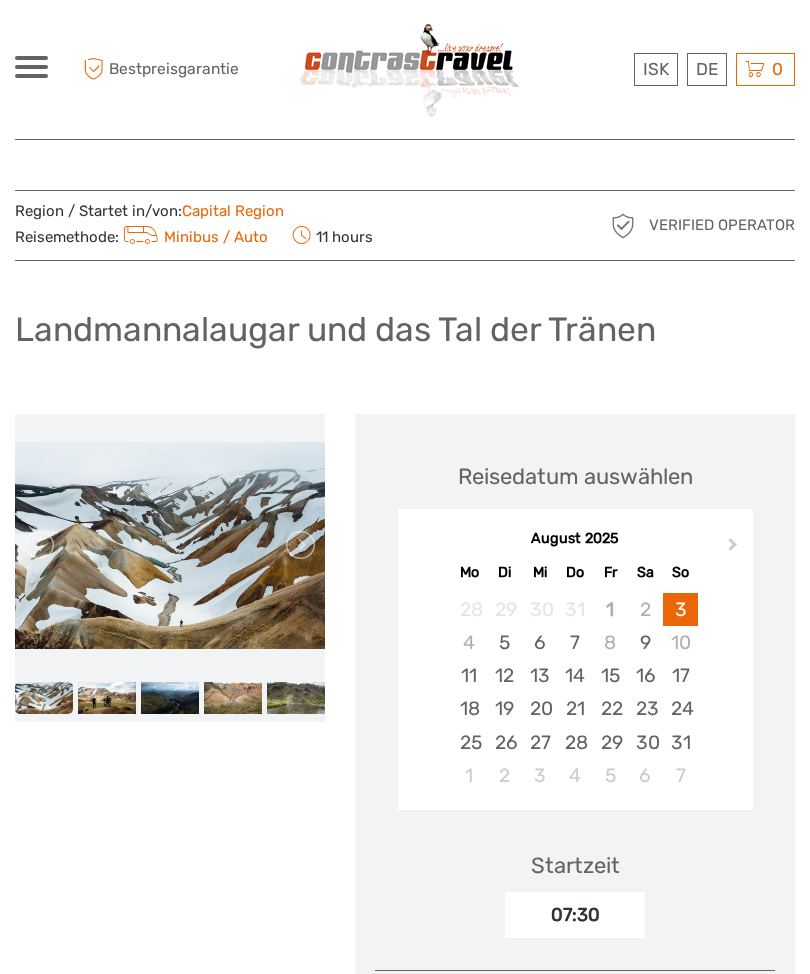 click at bounding box center (170, 545) 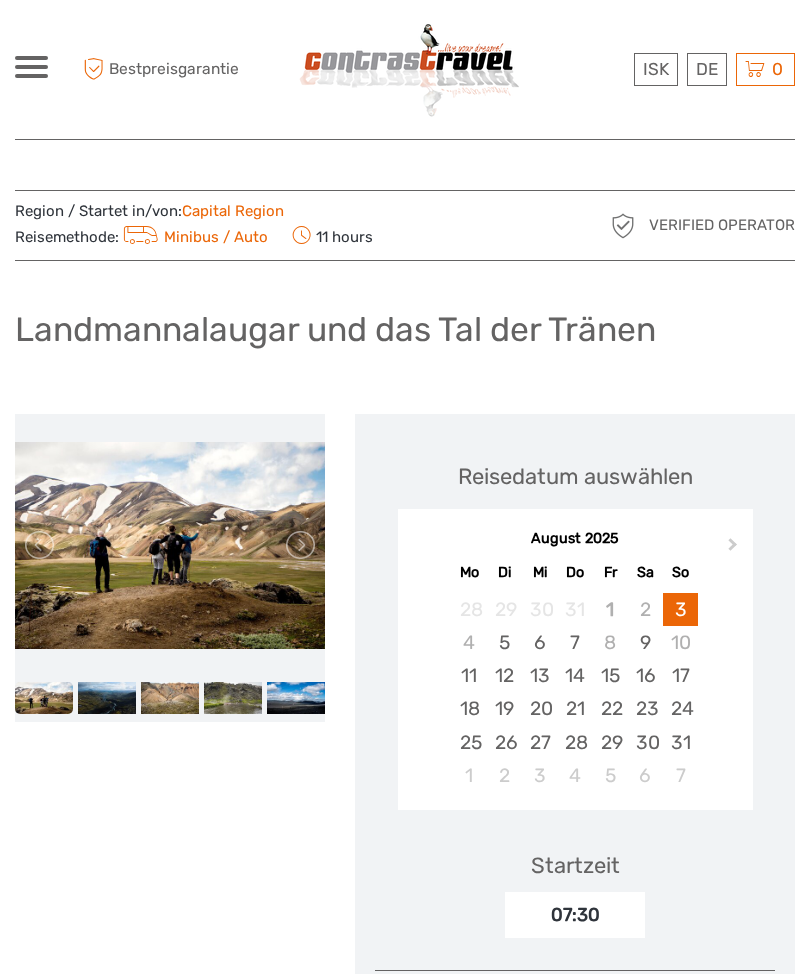 click at bounding box center (299, 545) 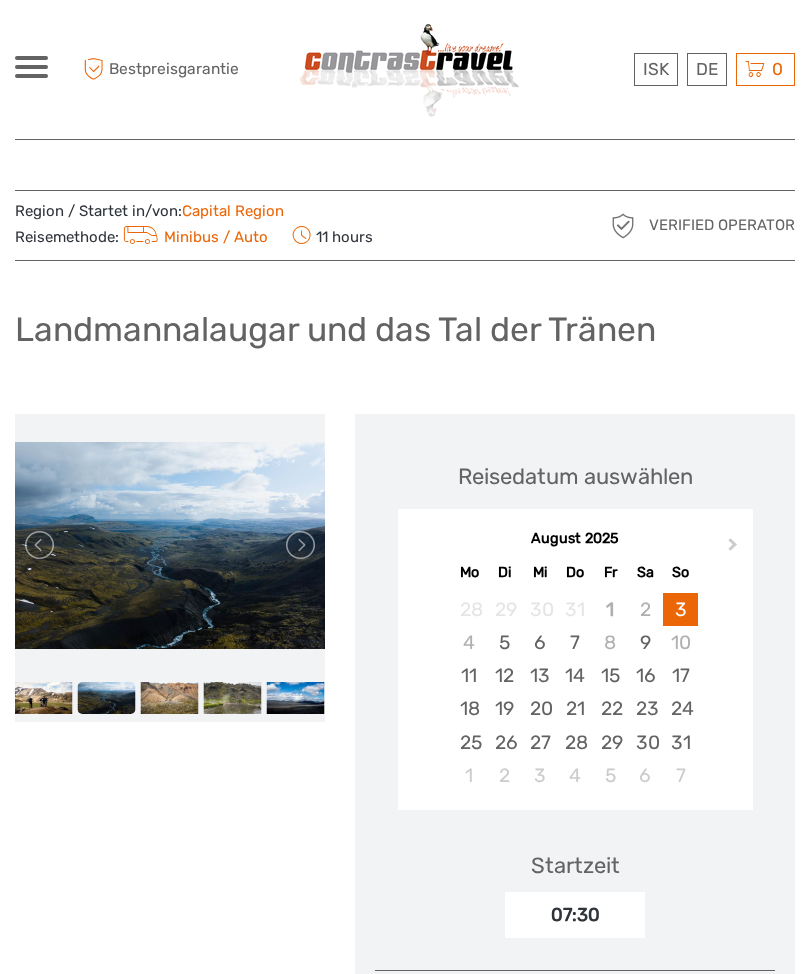 click at bounding box center [299, 545] 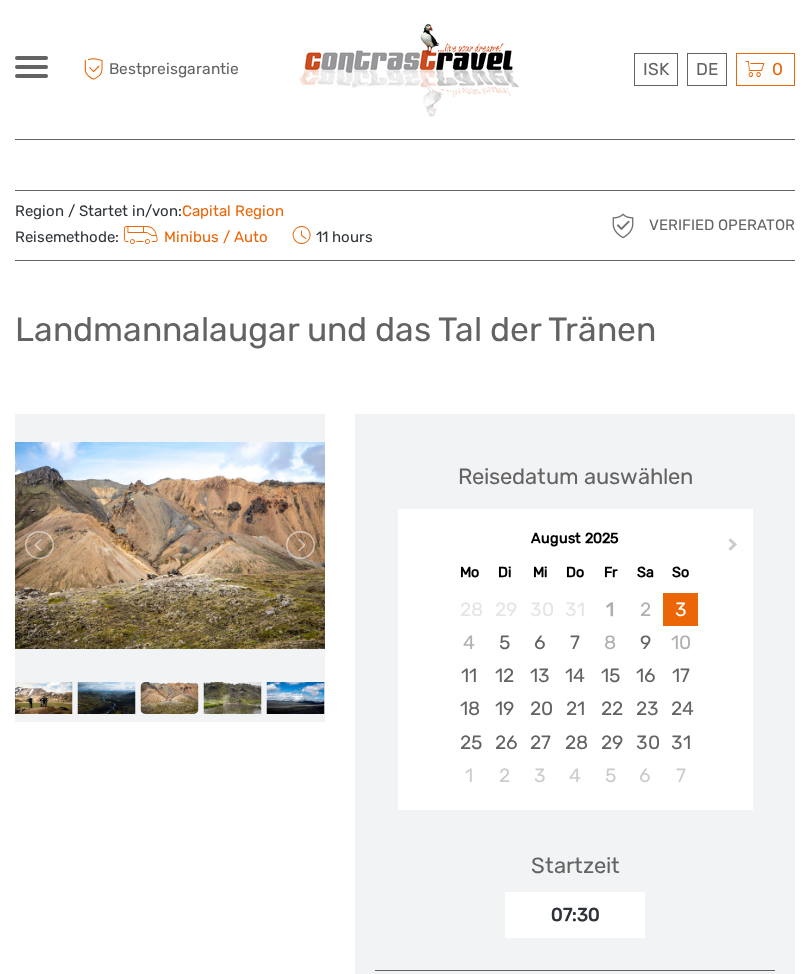 click at bounding box center (299, 545) 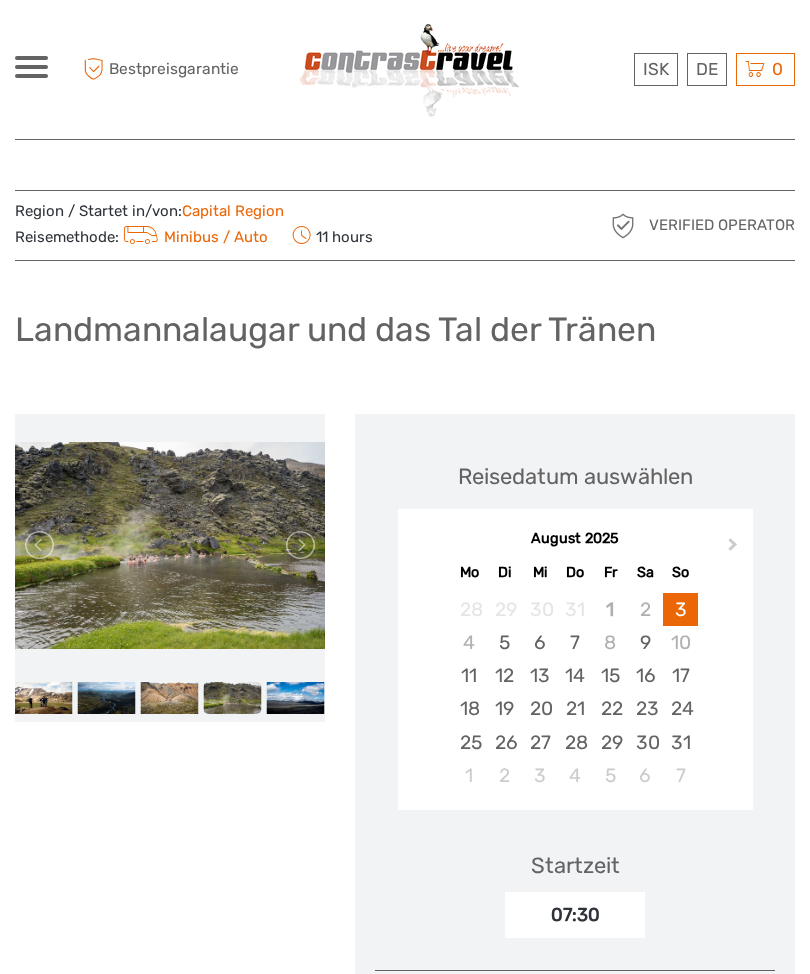 click at bounding box center [299, 545] 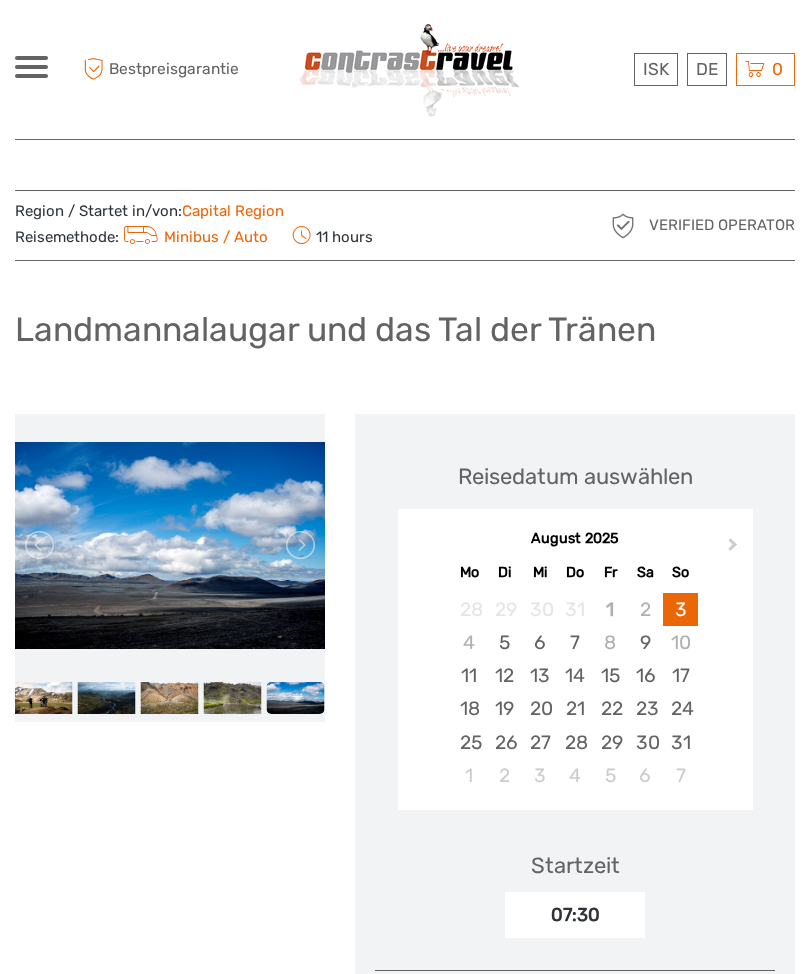 click at bounding box center (299, 545) 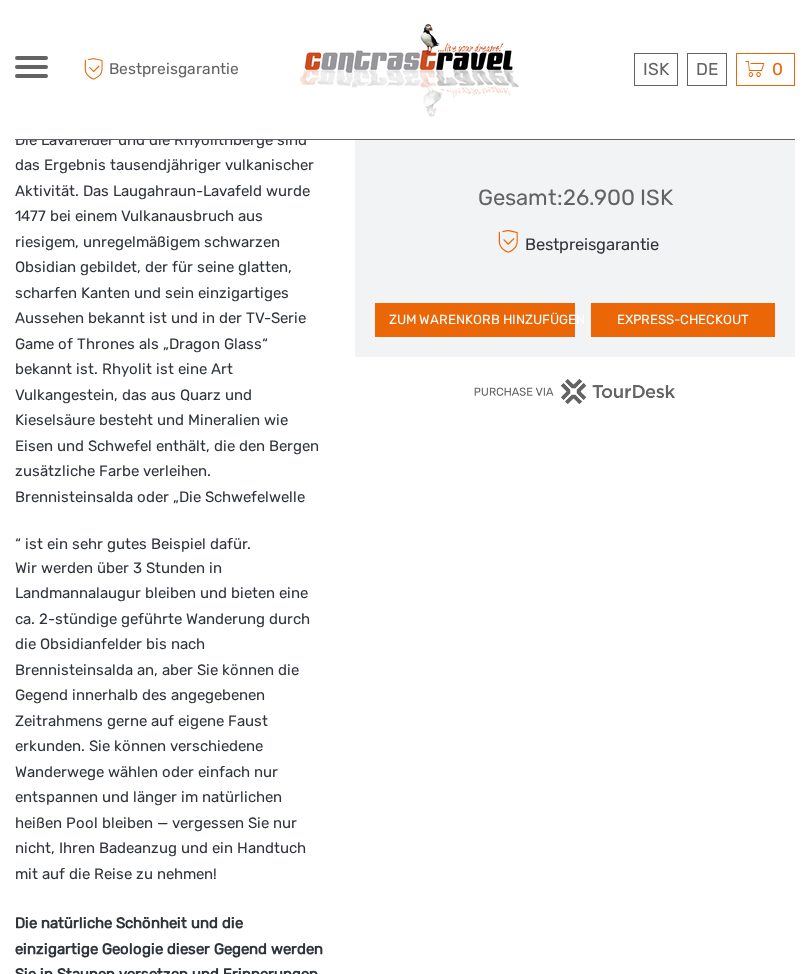 scroll, scrollTop: 225, scrollLeft: 0, axis: vertical 